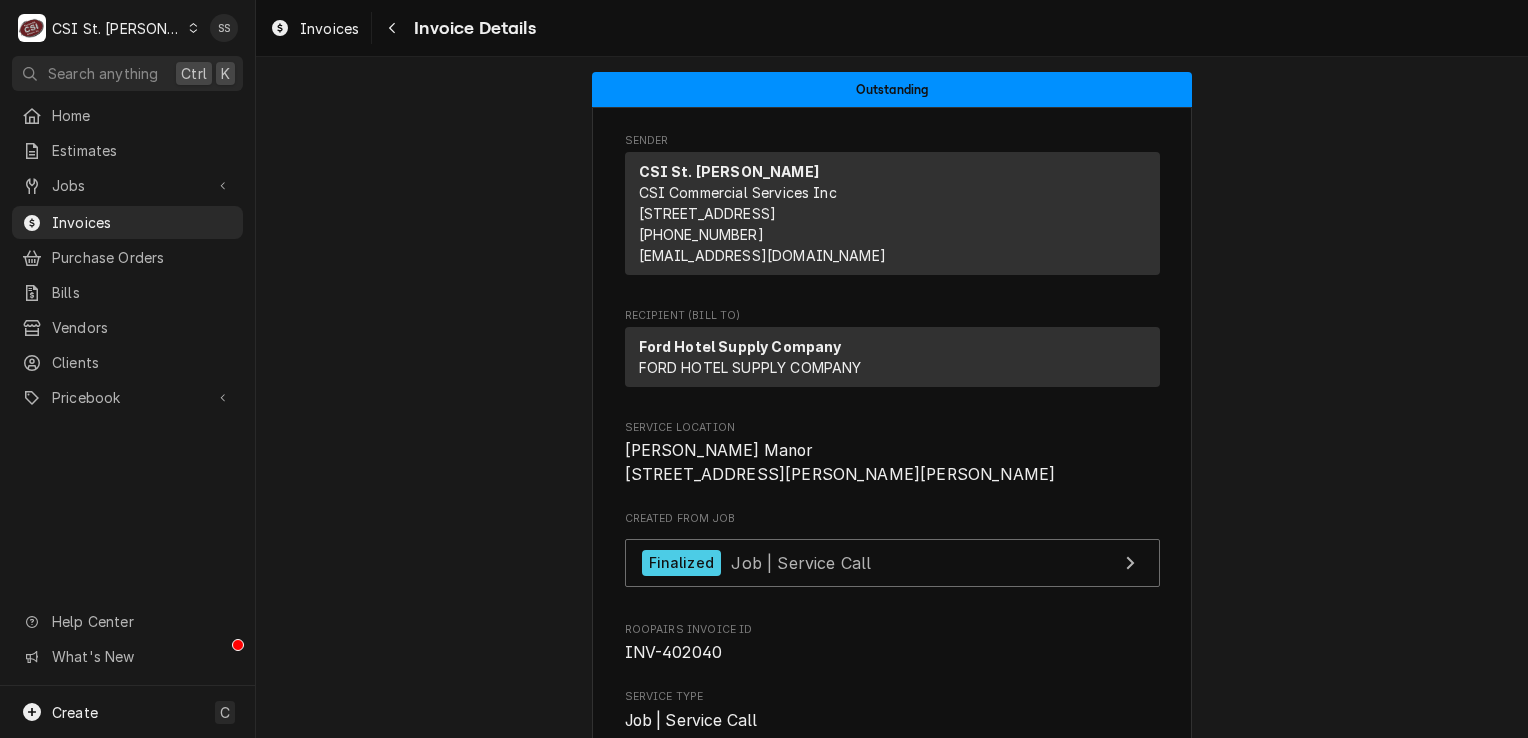 scroll, scrollTop: 0, scrollLeft: 0, axis: both 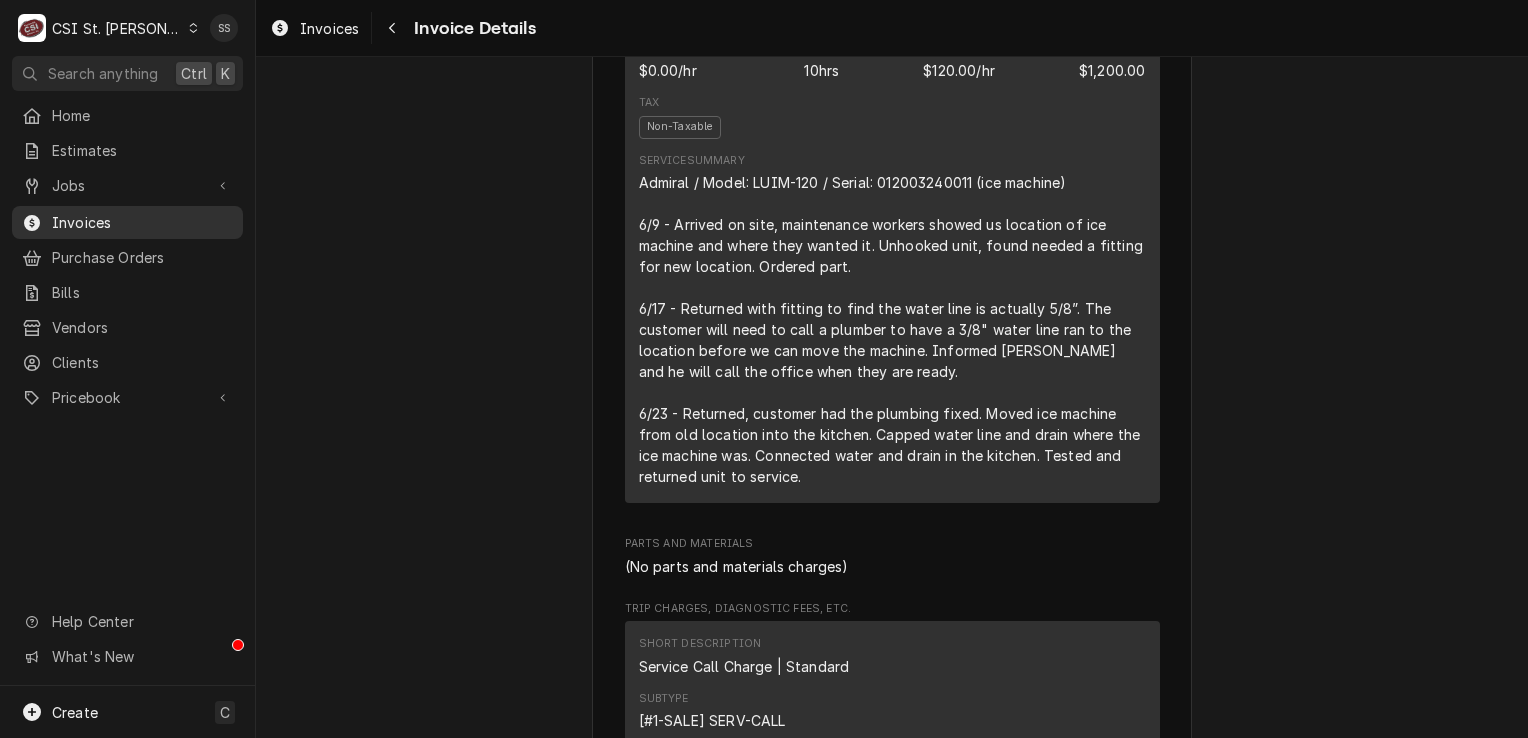 click on "Invoices" at bounding box center (142, 222) 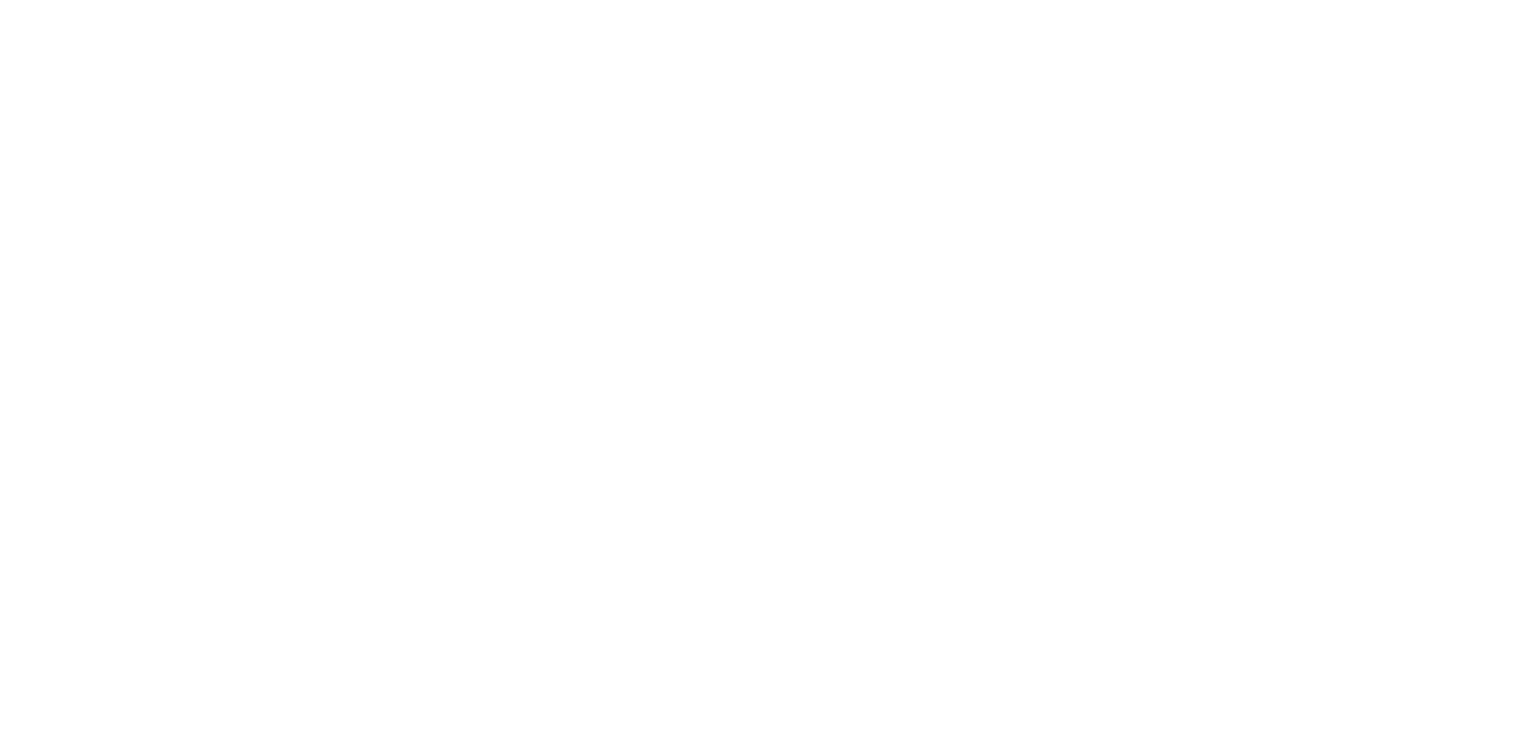 scroll, scrollTop: 0, scrollLeft: 0, axis: both 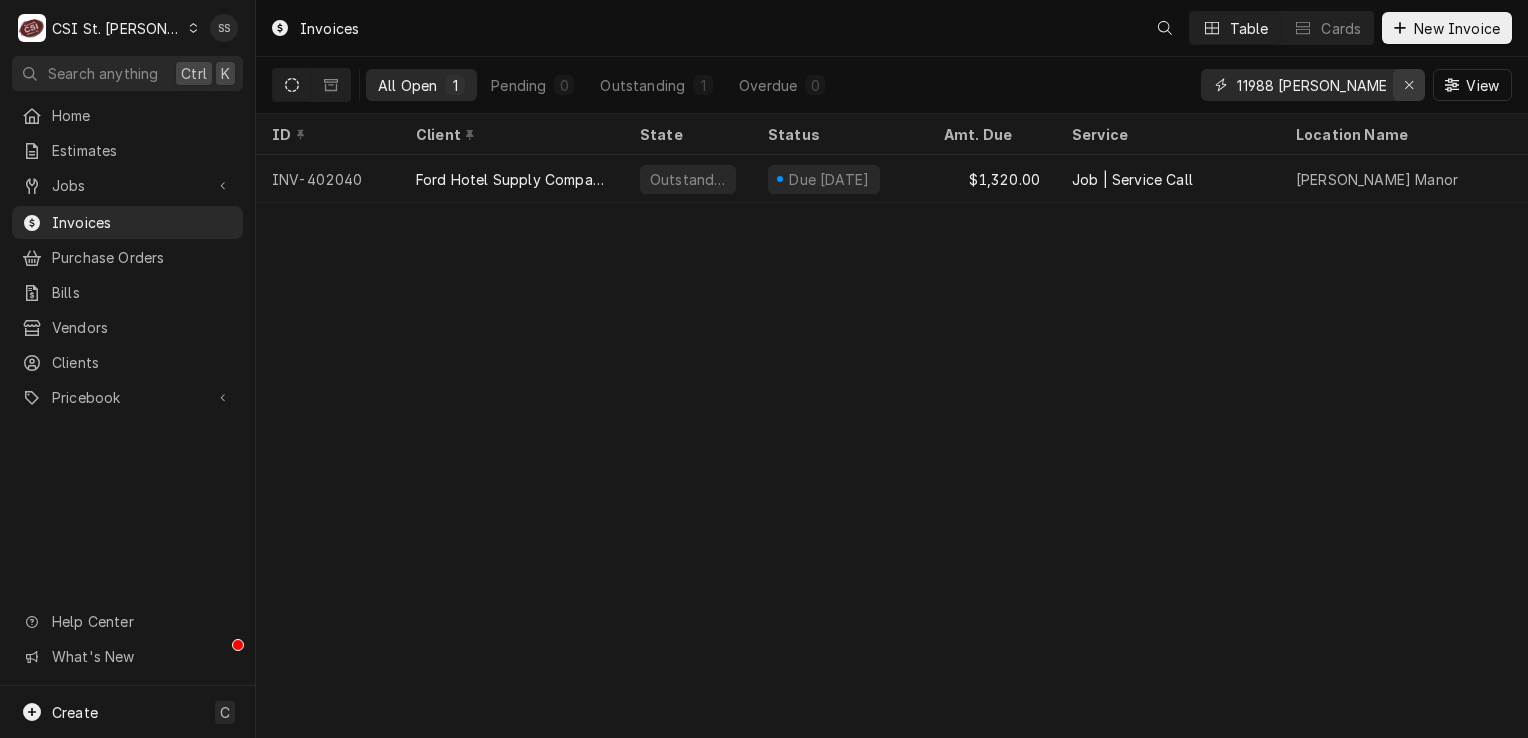 click 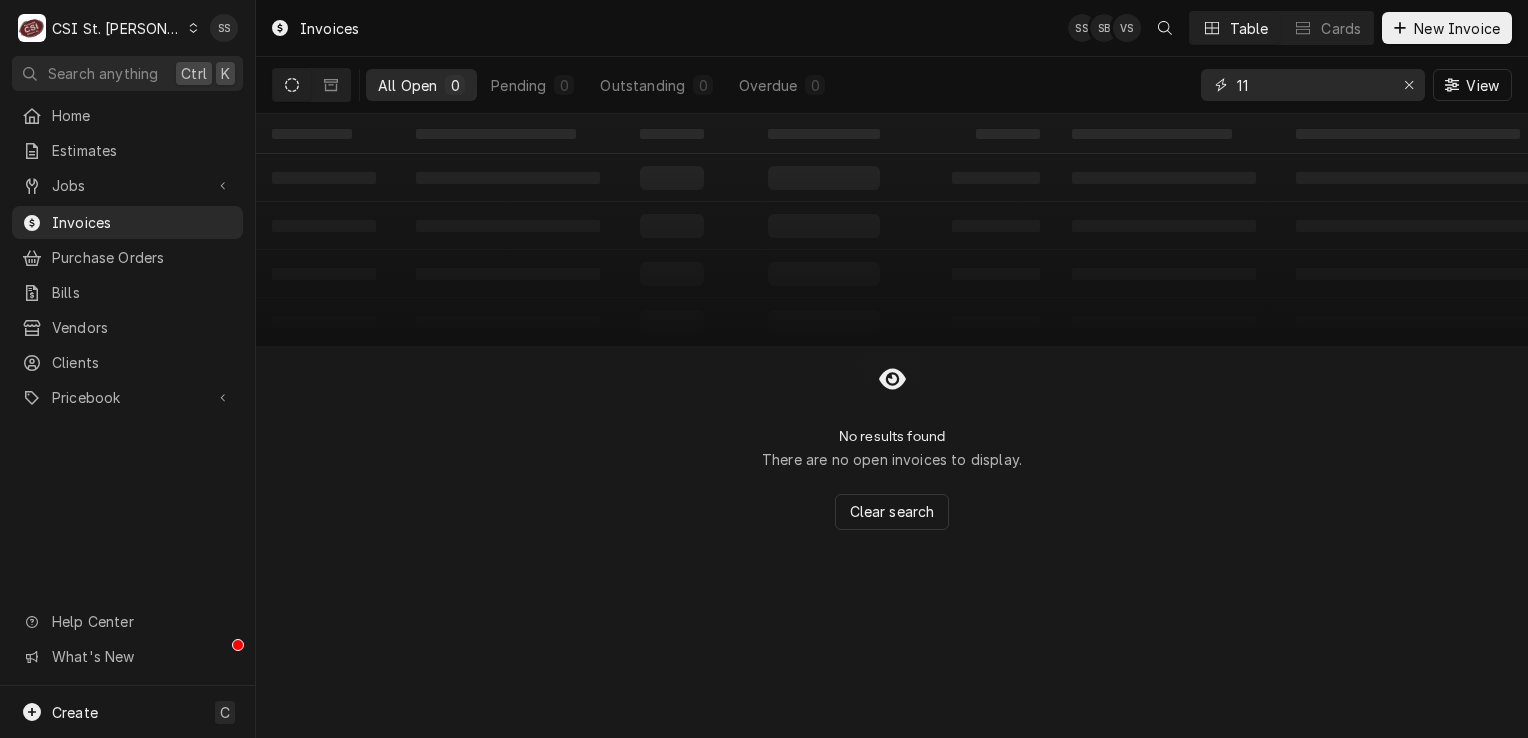 type on "1" 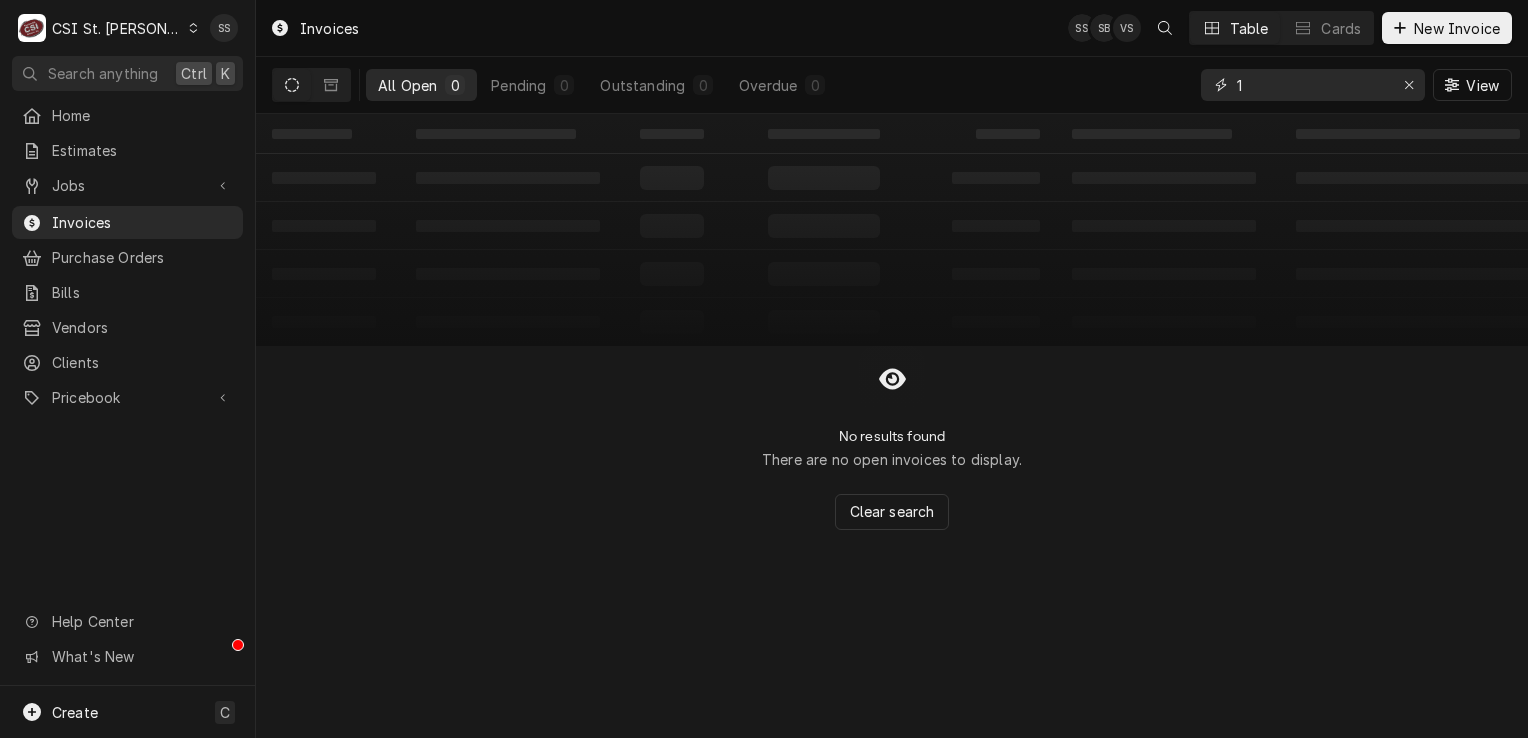 type 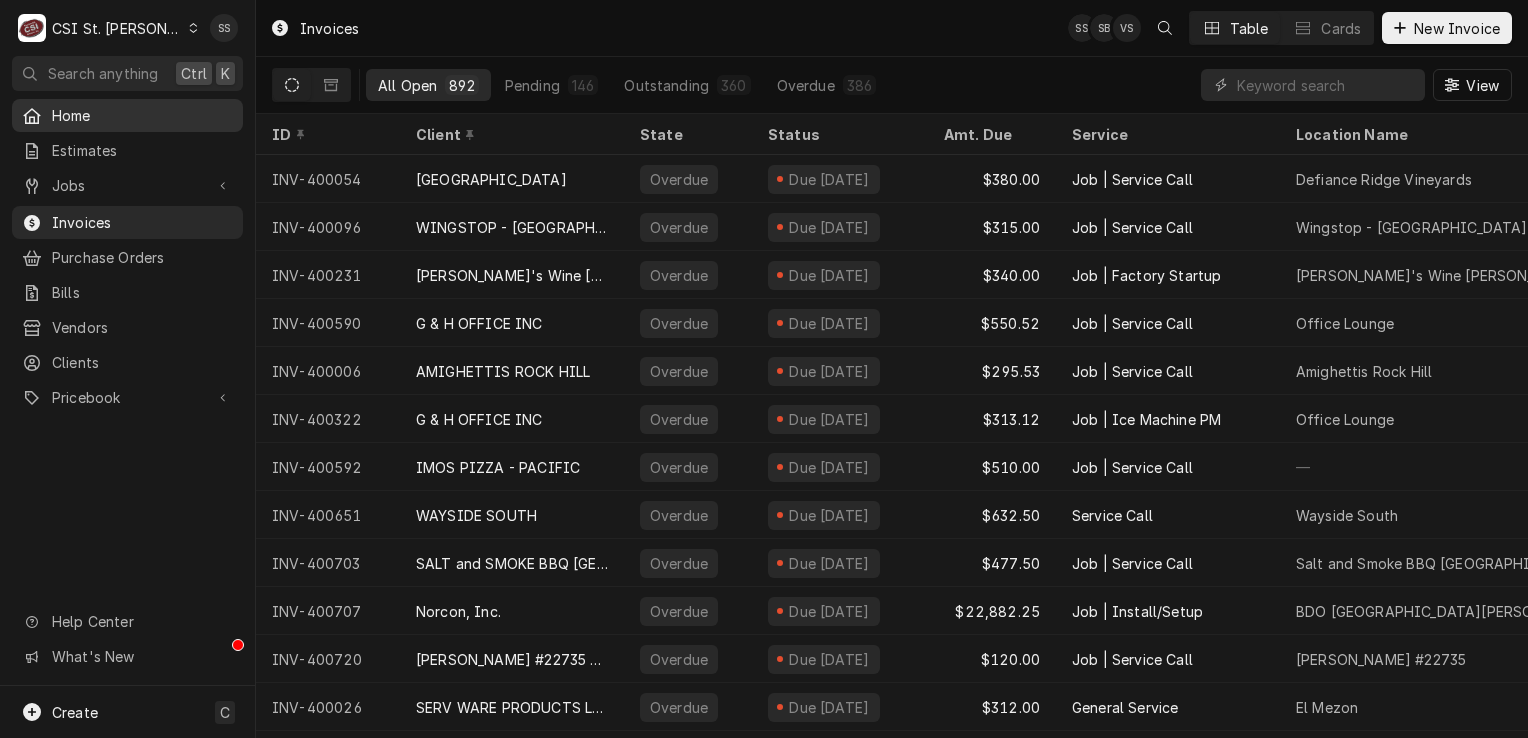 click on "Home" at bounding box center [142, 115] 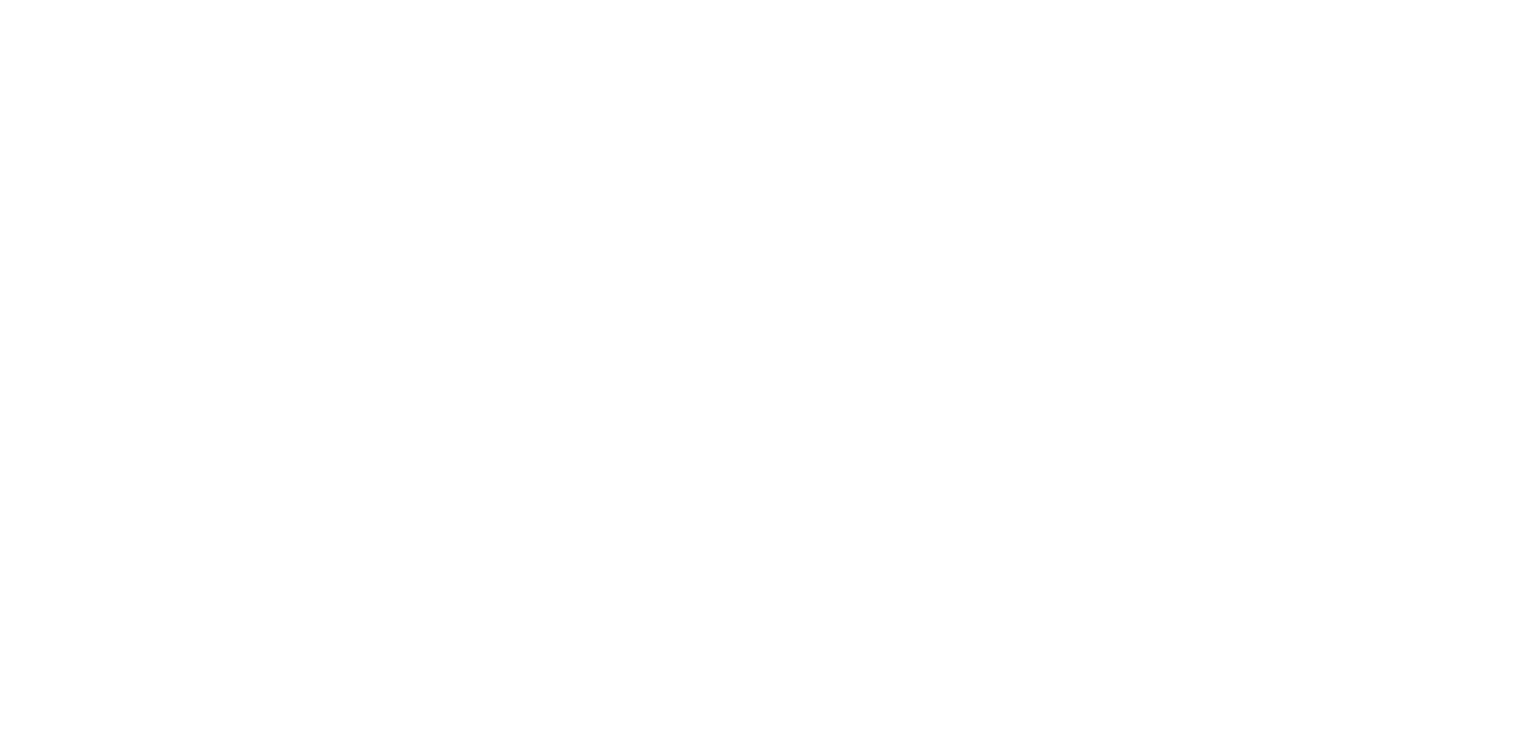 scroll, scrollTop: 0, scrollLeft: 0, axis: both 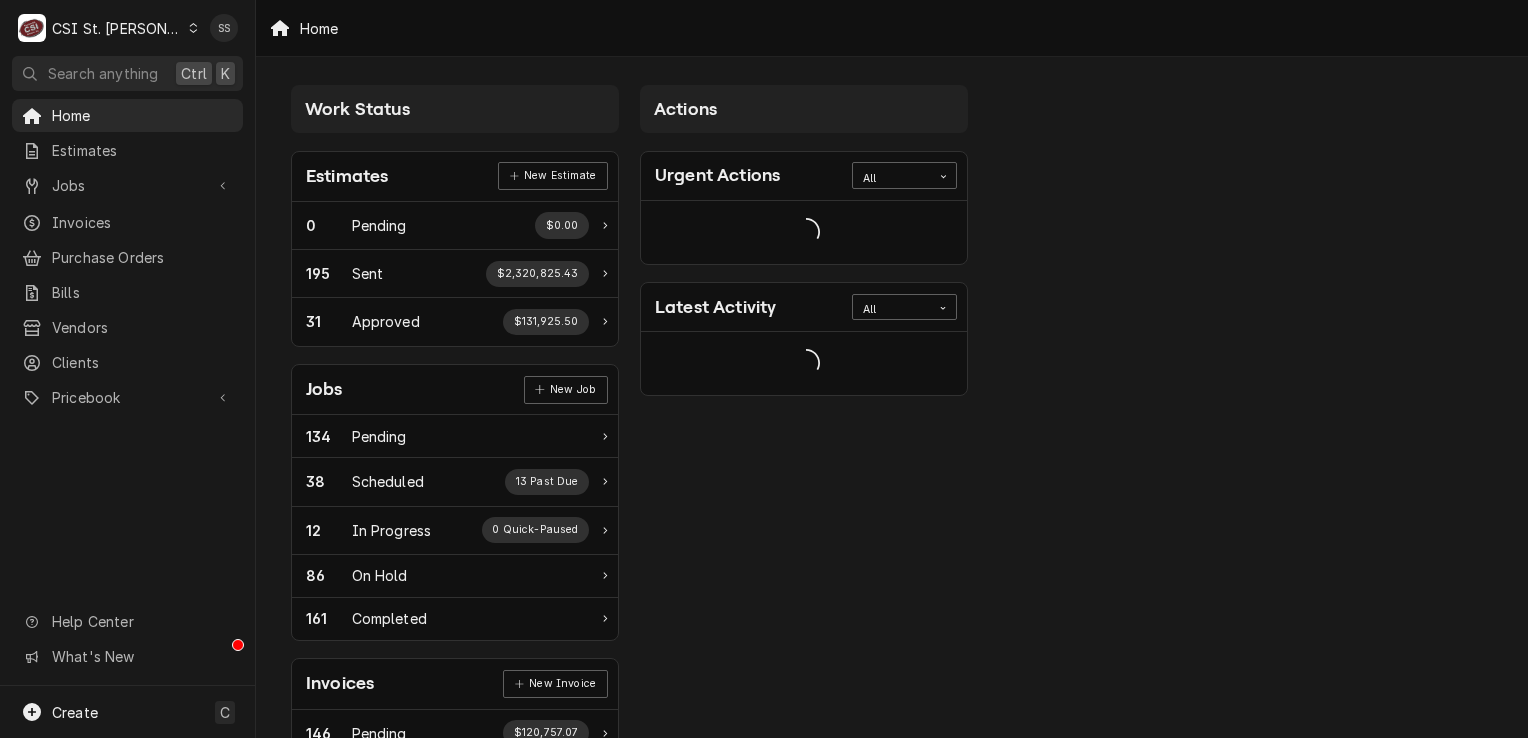 click on "C CSI St. [PERSON_NAME]" at bounding box center (108, 28) 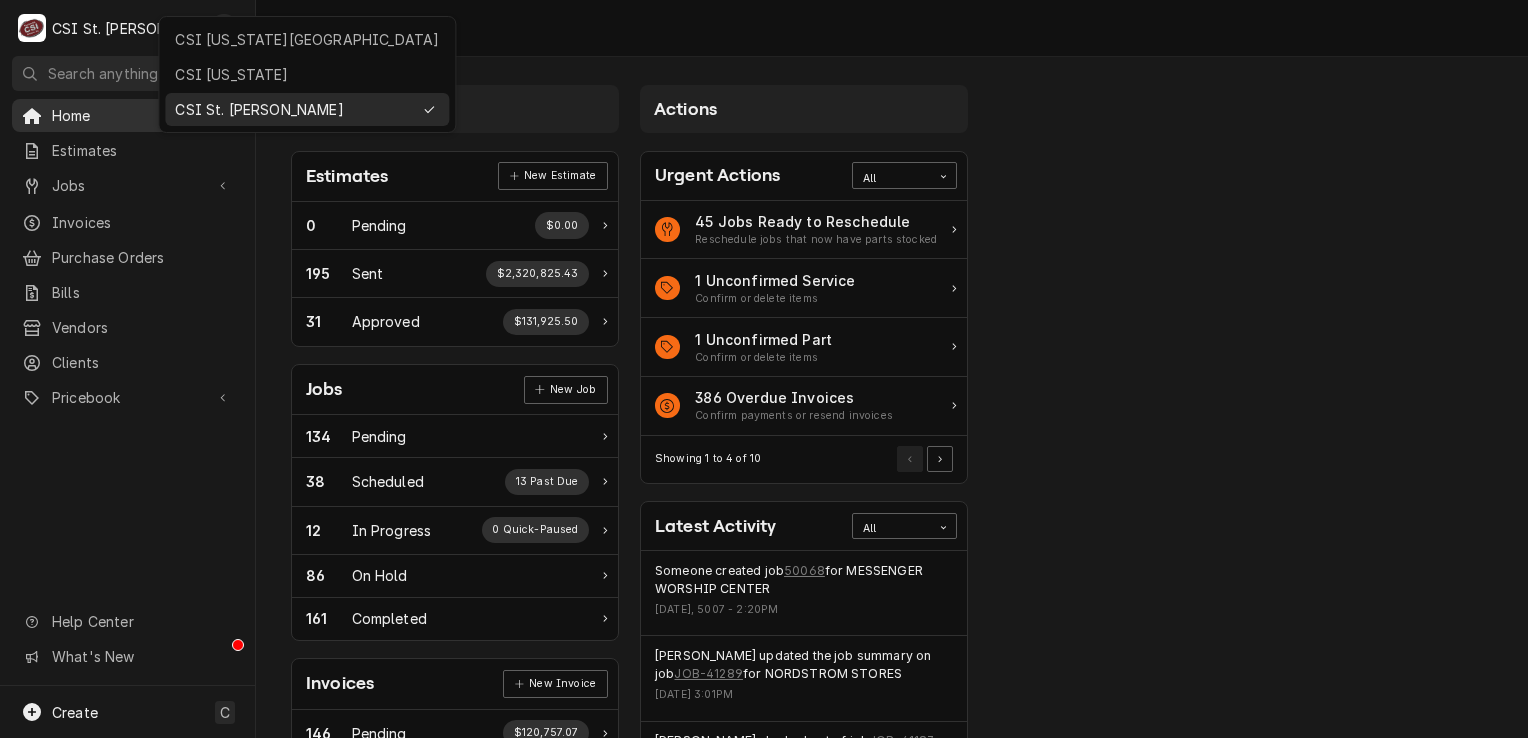 click on "C CSI St. Louis SS Search anything Ctrl K Home Estimates Jobs Jobs Job Series Invoices Purchase Orders Bills Vendors Clients Pricebook Services Parts & Materials Miscellaneous Discounts Tax Rates Help Center What's New Create C Home   Work Status Estimates New Estimate 0 Pending $0.00 195 Sent $2,320,825.43 31 Approved $131,925.50 Jobs New Job 134 Pending 38 Scheduled 13 Past Due 12 In Progress 0 Quick-Paused 86 On Hold 161 Completed Invoices New Invoice 146 Pending $120,757.07 360 Outstanding $398,233.33 386 Overdue $381,528.70 Purchase Orders New Order 185 Pending 88 Open 88 Unacknowledged 0 In Transit 0 Untracked 6 Delivered 661 Stocked Bills New Bill 1 Pending $0.00 96 Outstanding $28,958.29 82 Overdue $49,564.35 Actions Urgent Actions All 45 Jobs Ready to Reschedule Reschedule jobs that now have parts stocked 1 Unconfirmed Service Confirm or delete items 1 Unconfirmed Part Confirm or delete items 386 Overdue Invoices Confirm payments or resend invoices Showing 1 to 4 of 10 All" at bounding box center (764, 369) 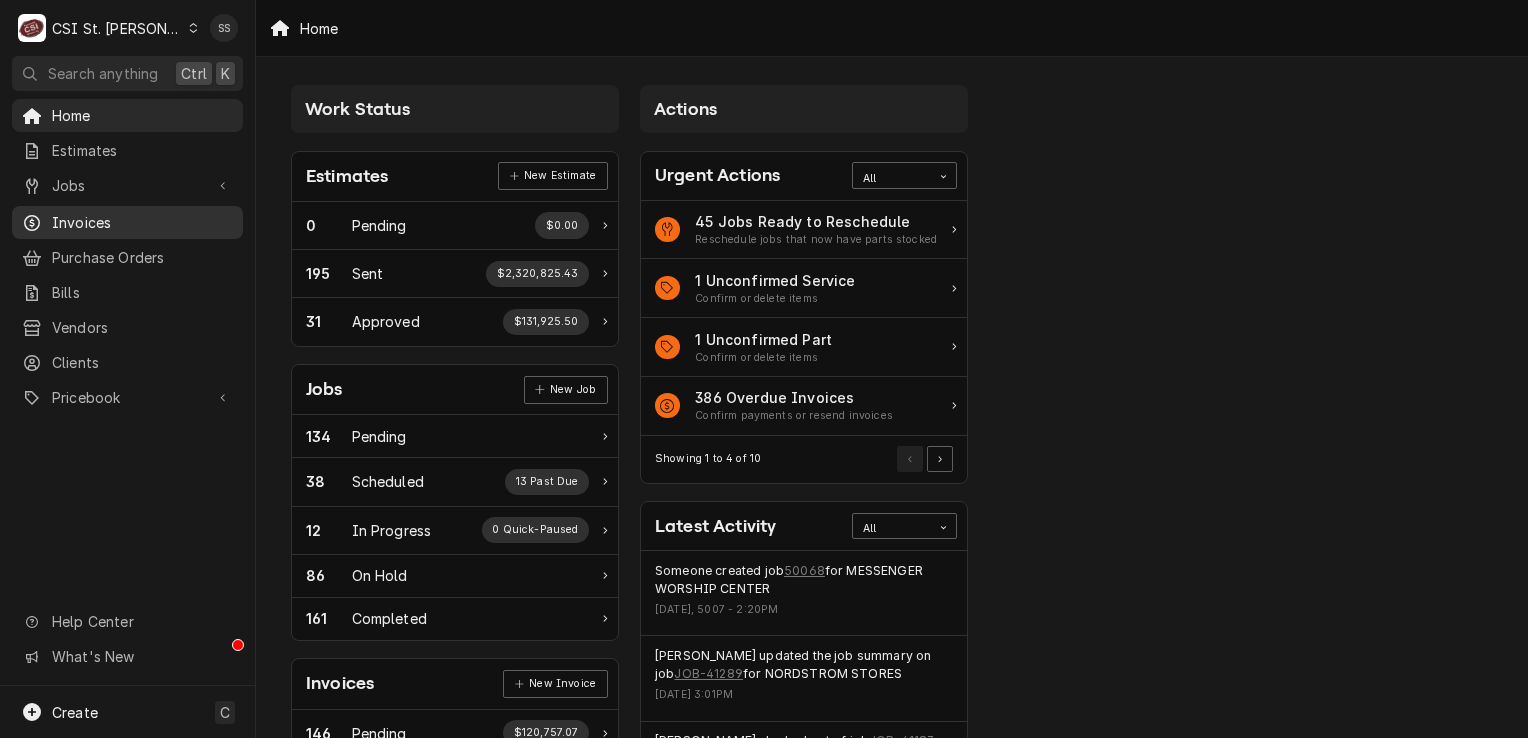 click on "Invoices" at bounding box center [142, 222] 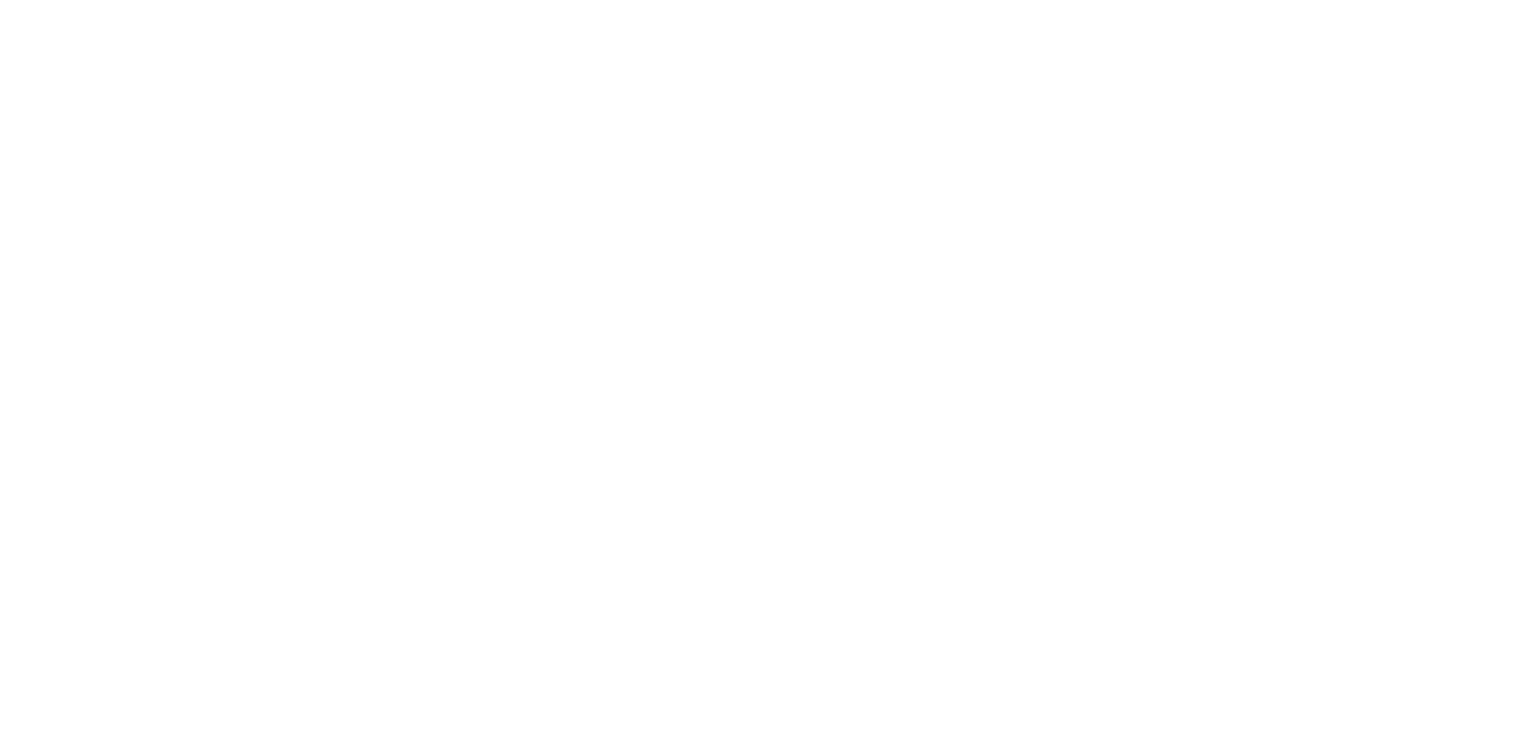 scroll, scrollTop: 0, scrollLeft: 0, axis: both 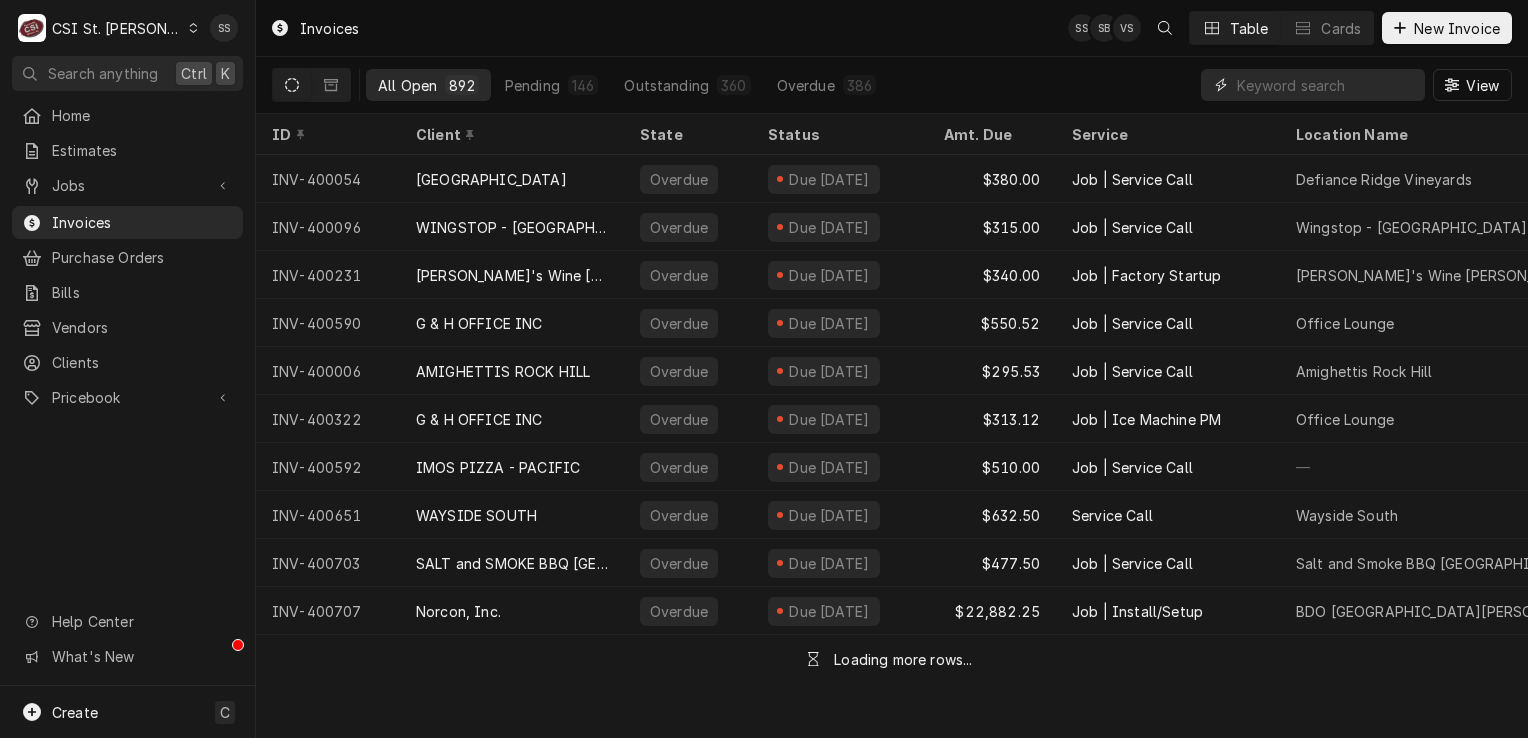 click at bounding box center [1326, 85] 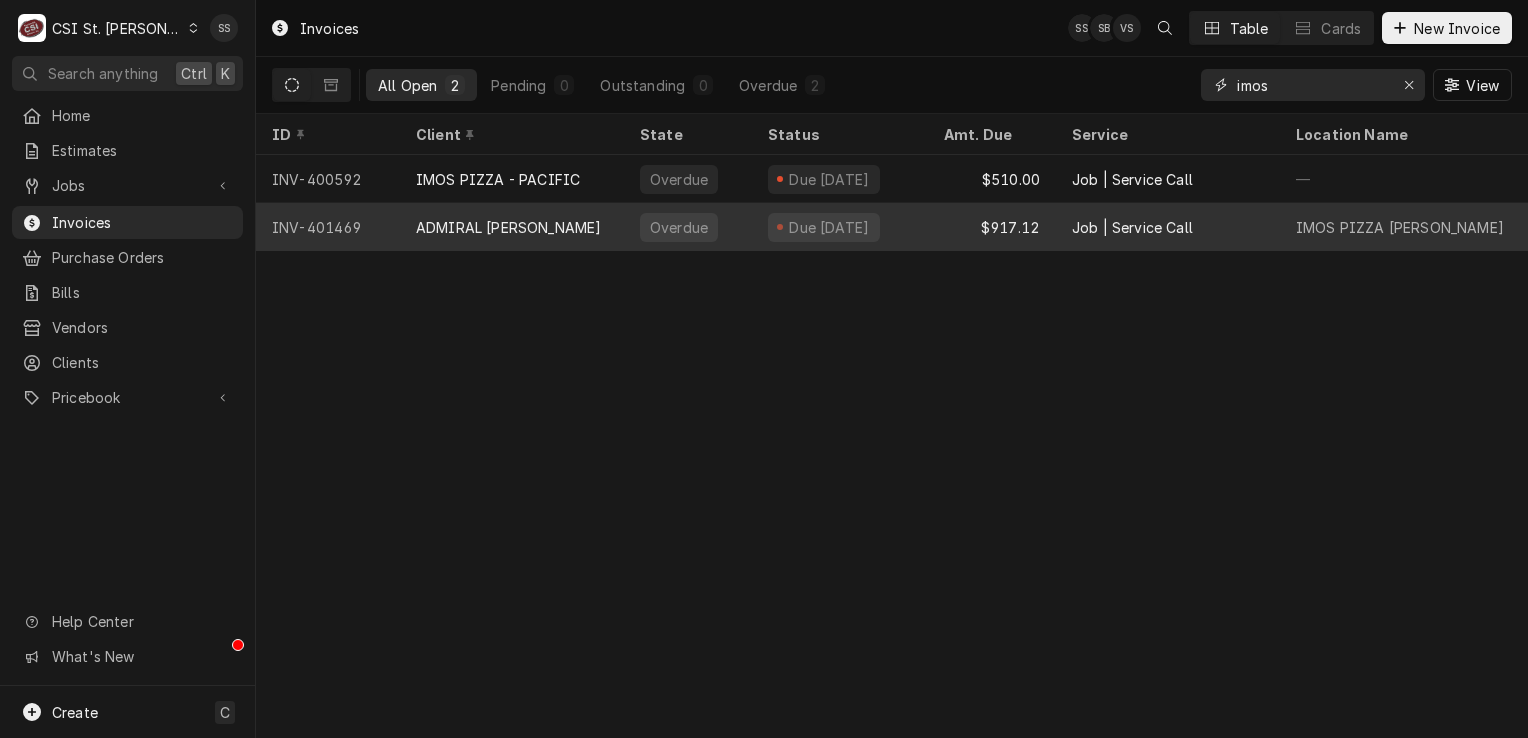 type on "imos" 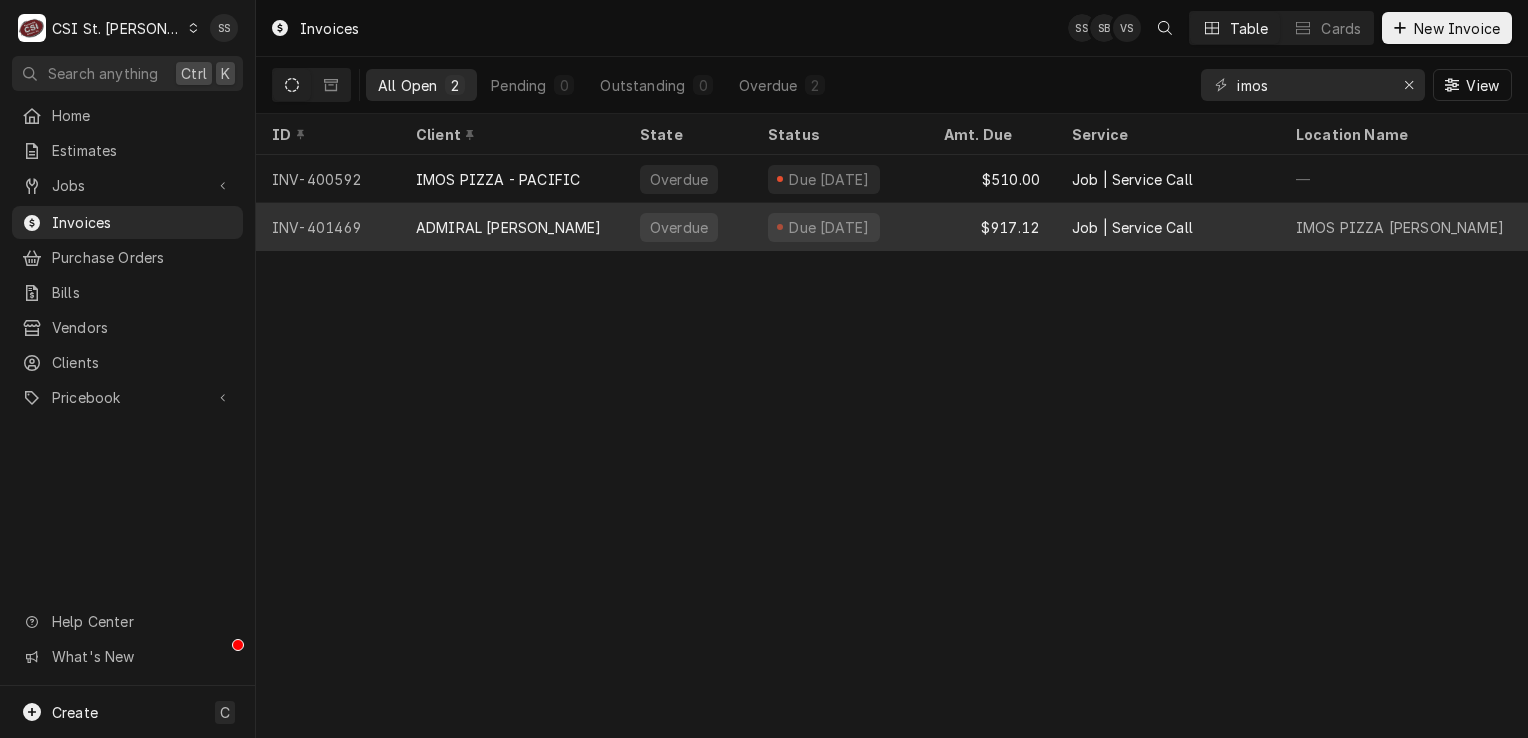 click on "ADMIRAL [PERSON_NAME]" at bounding box center [512, 227] 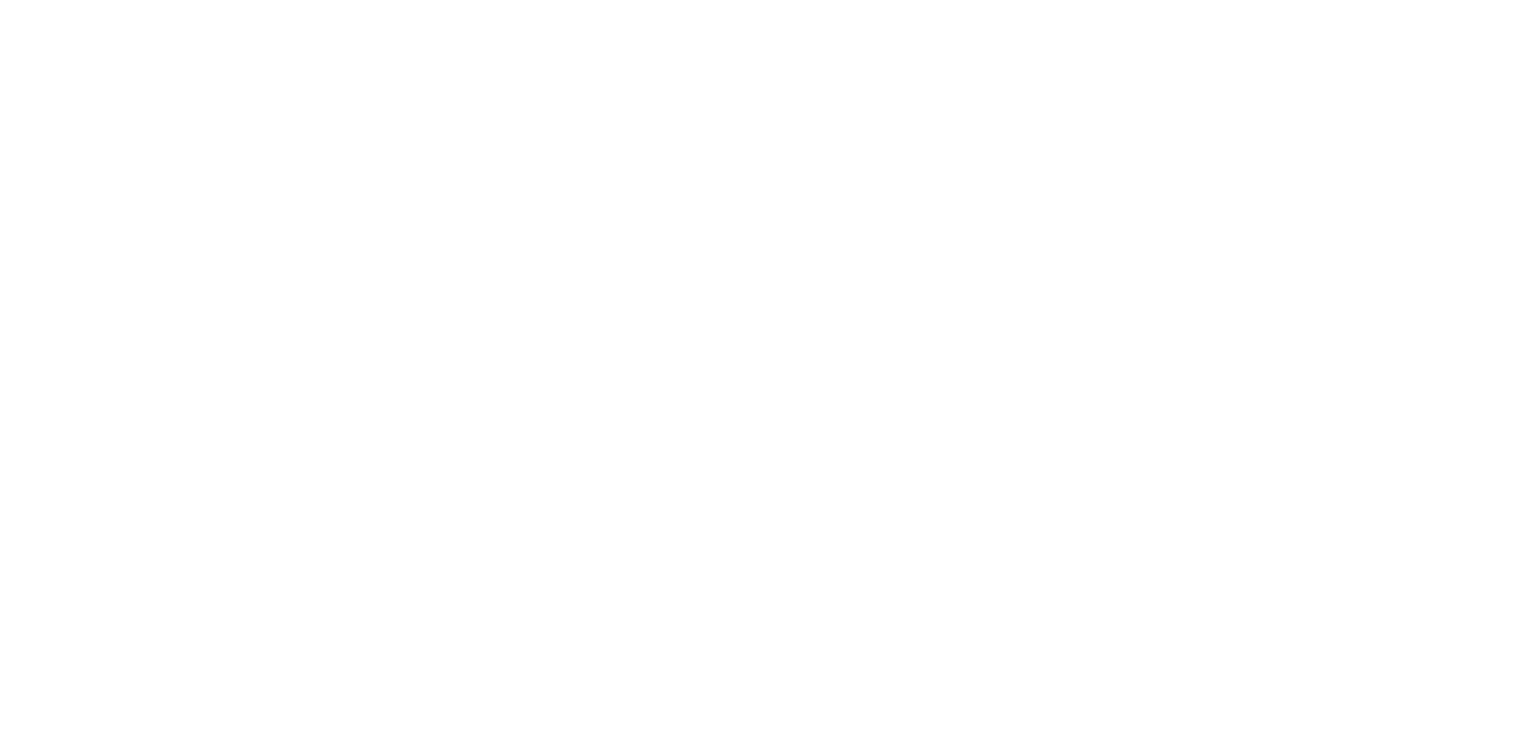 scroll, scrollTop: 0, scrollLeft: 0, axis: both 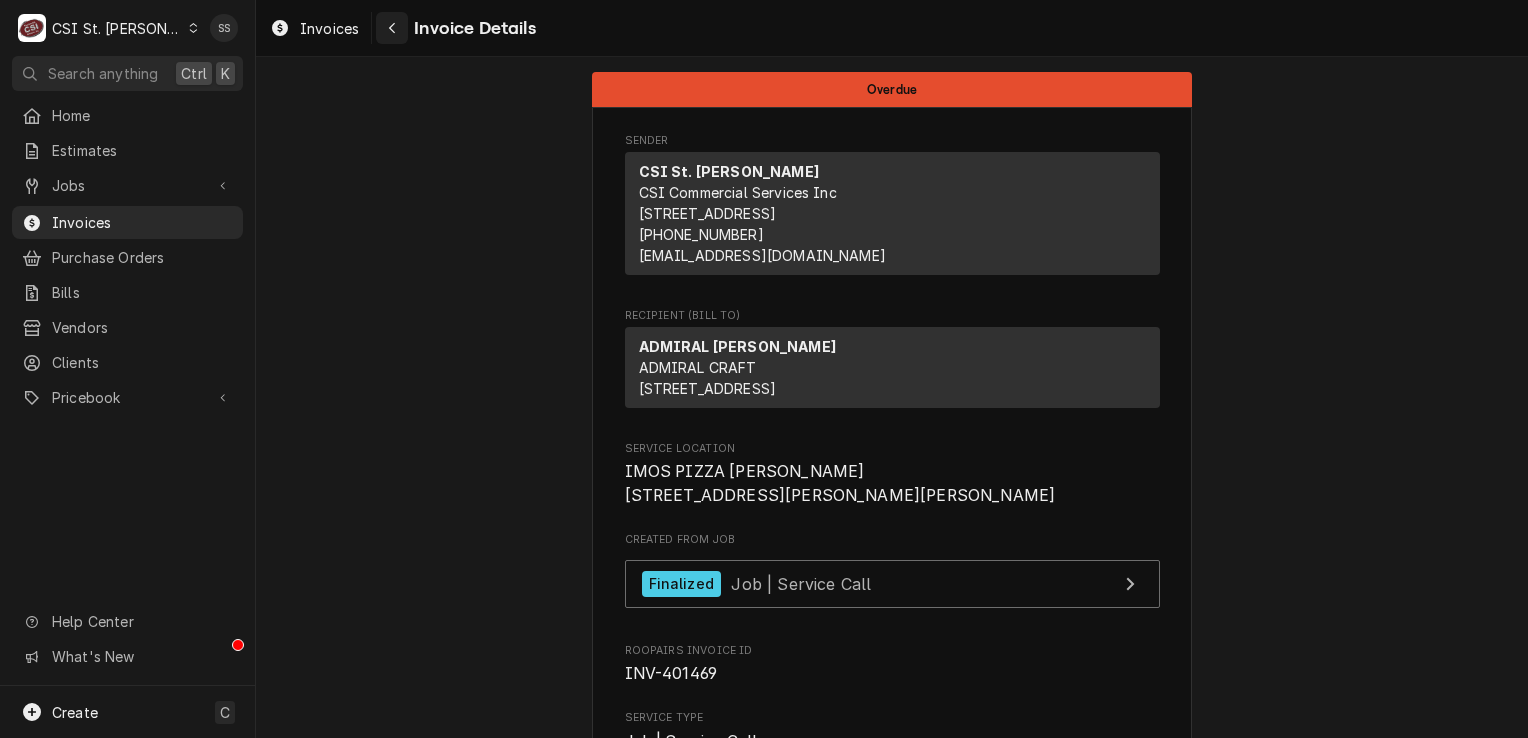 click at bounding box center (392, 28) 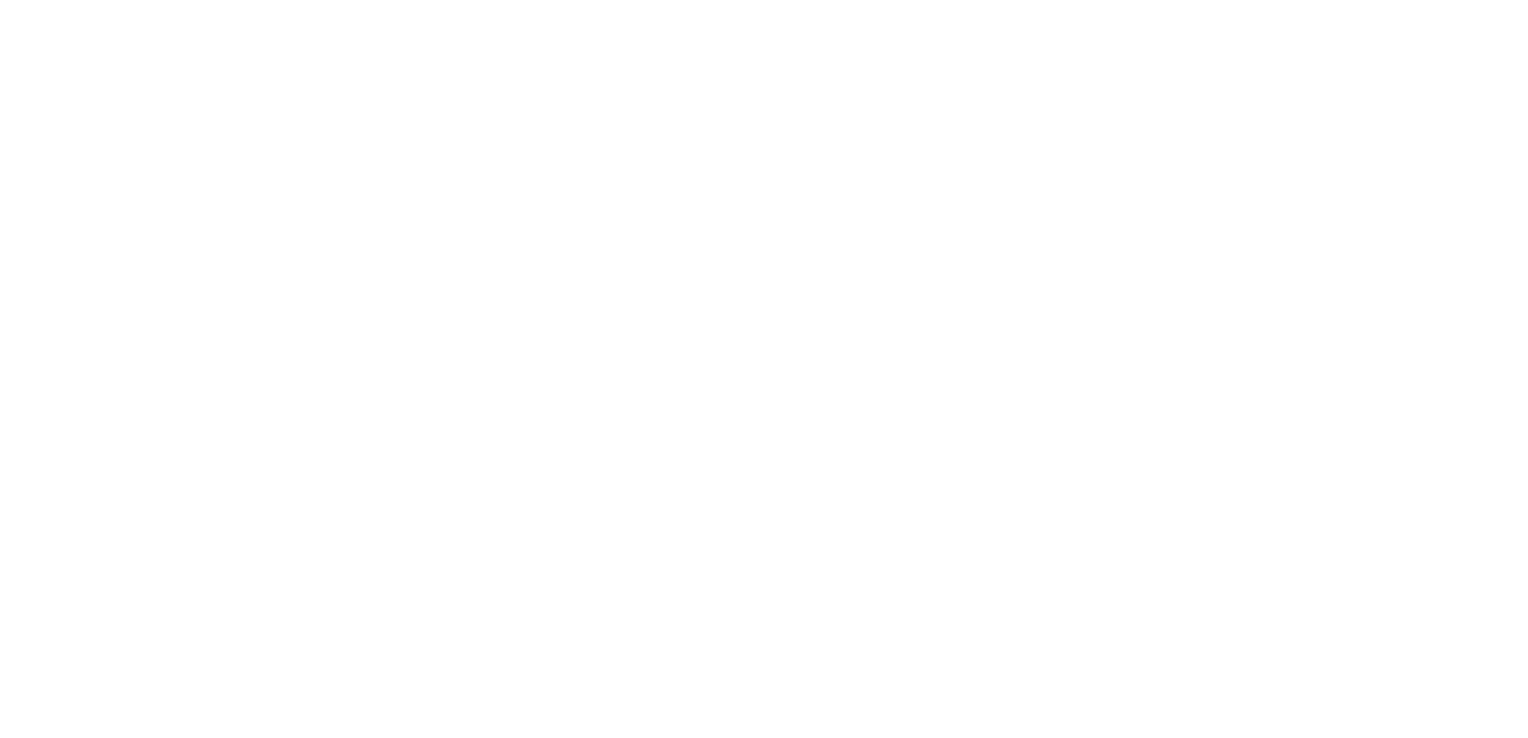 scroll, scrollTop: 0, scrollLeft: 0, axis: both 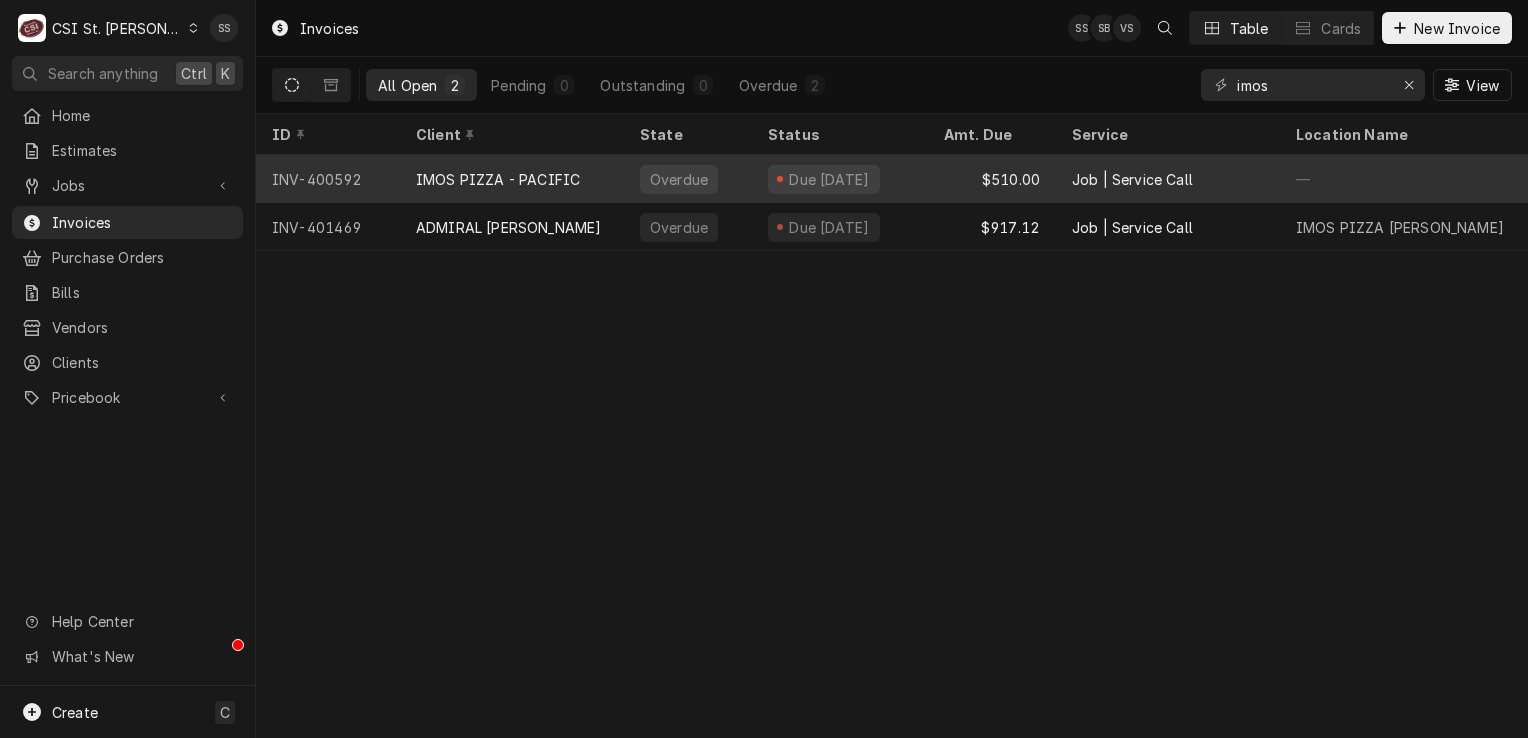 click on "IMOS PIZZA - PACIFIC" at bounding box center (498, 179) 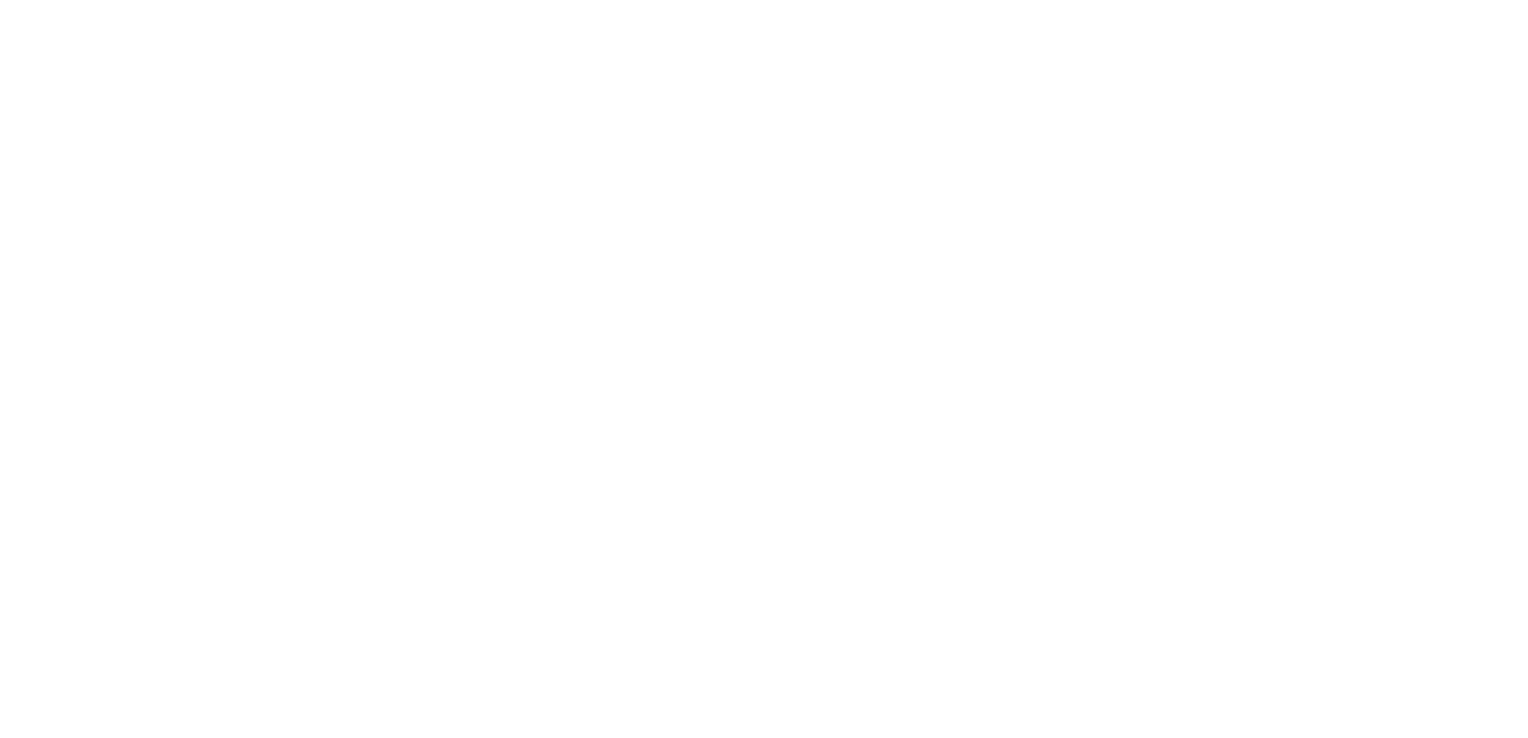 scroll, scrollTop: 0, scrollLeft: 0, axis: both 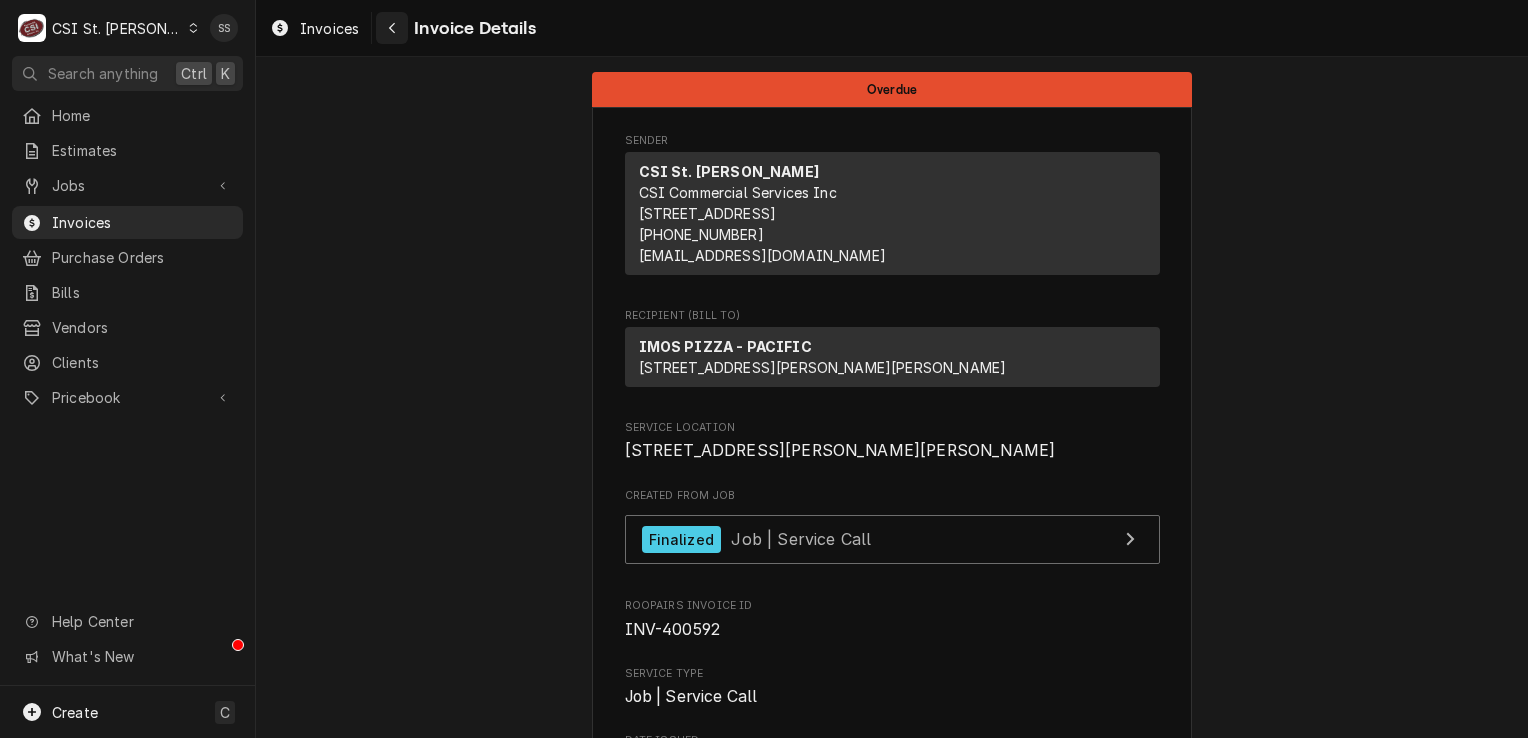 click at bounding box center [392, 28] 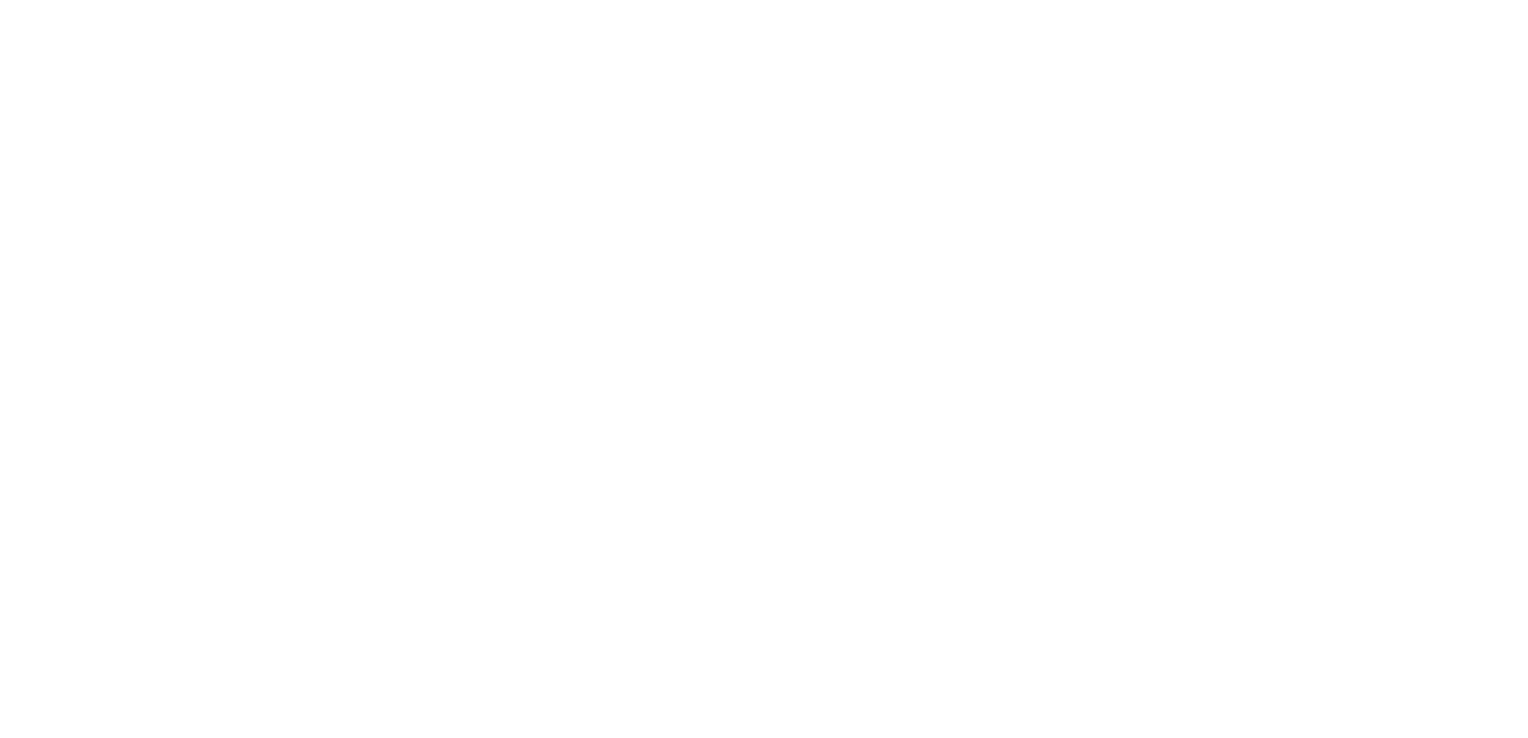 scroll, scrollTop: 0, scrollLeft: 0, axis: both 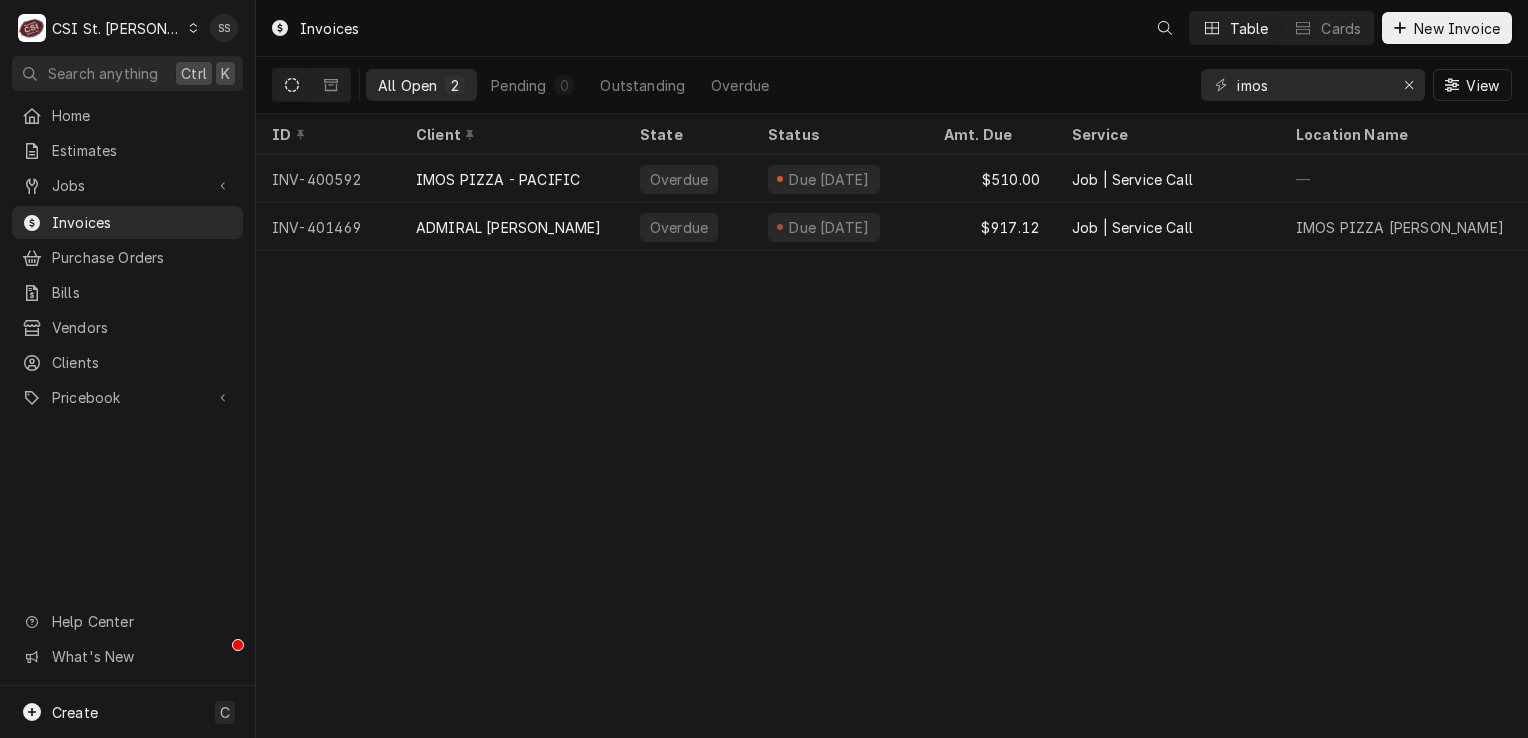 click 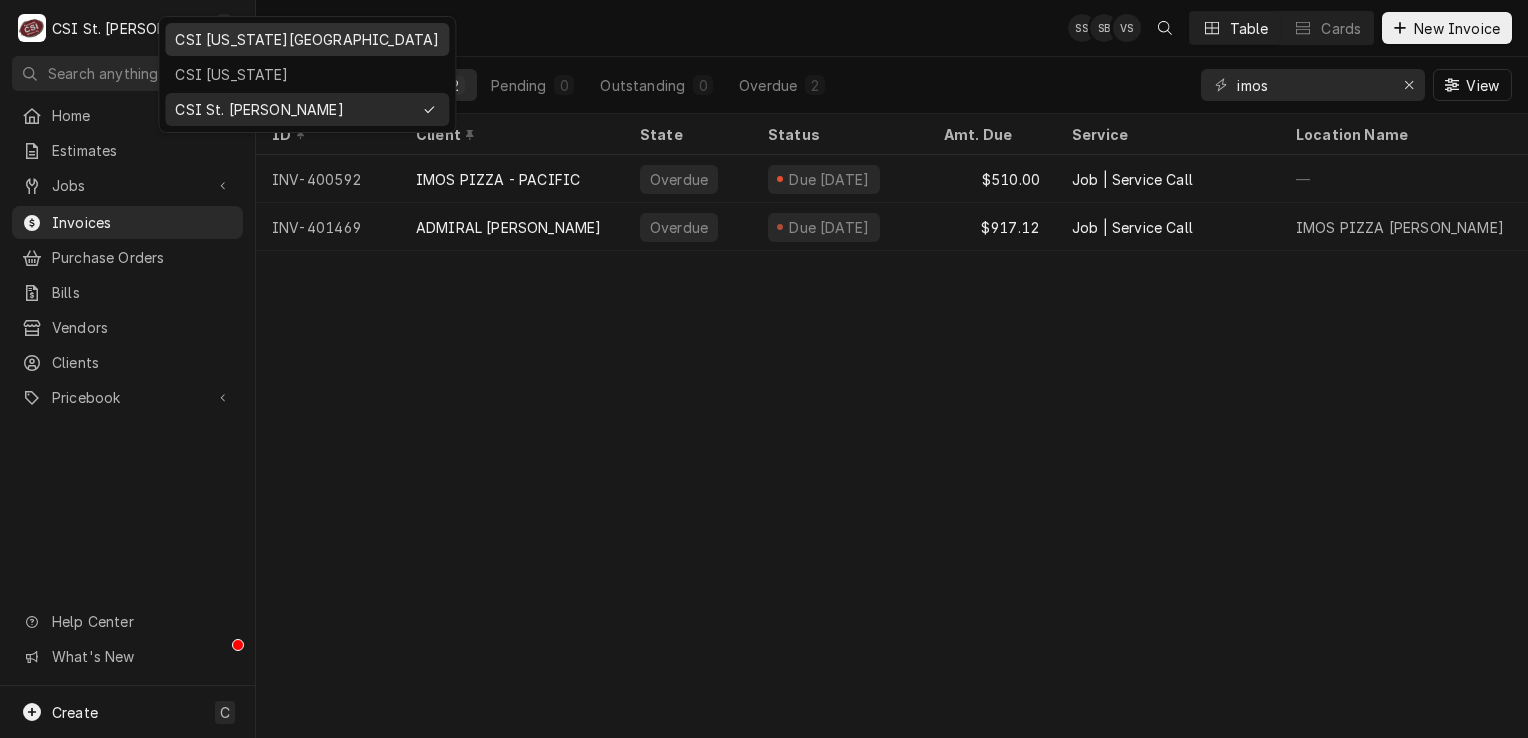 click on "CSI [US_STATE][GEOGRAPHIC_DATA]" at bounding box center (307, 39) 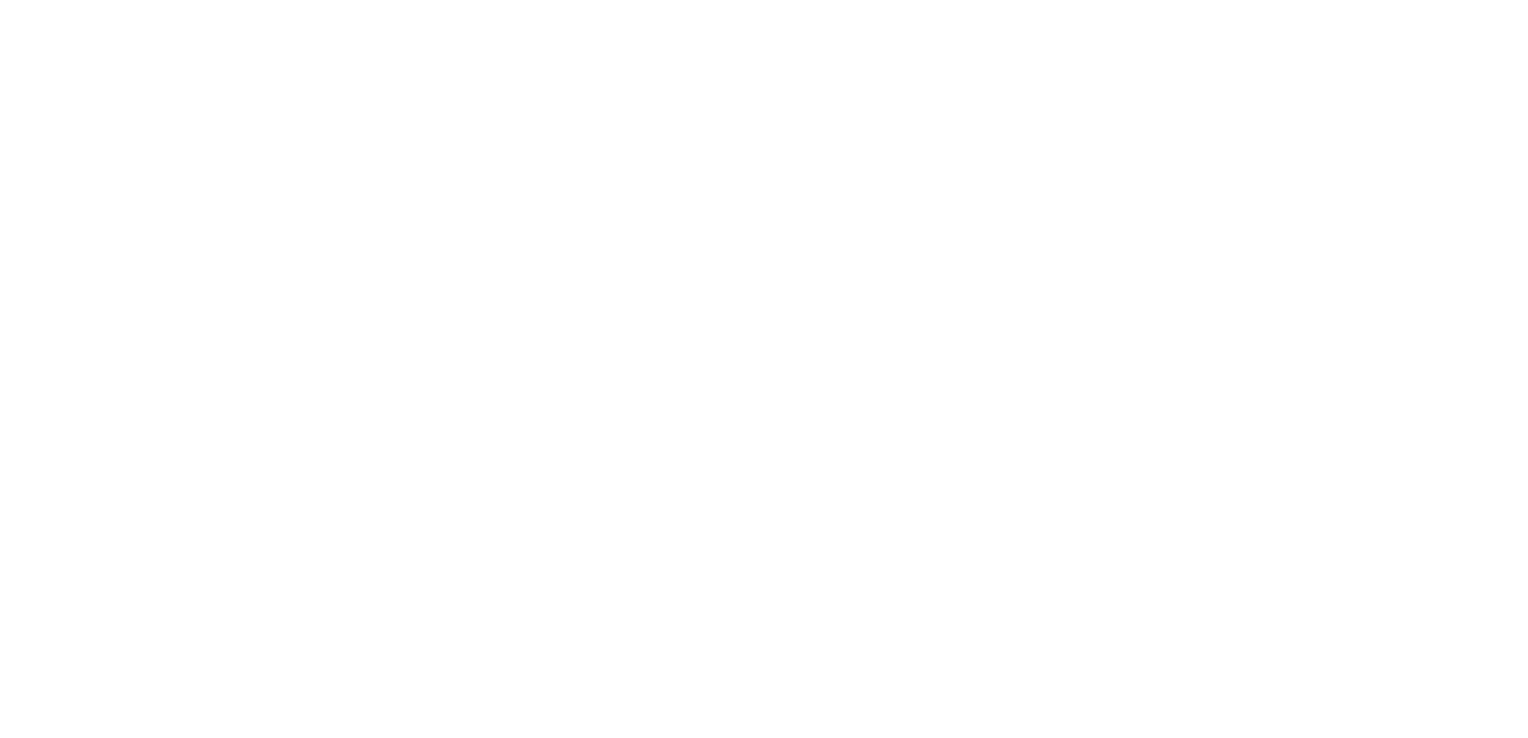 scroll, scrollTop: 0, scrollLeft: 0, axis: both 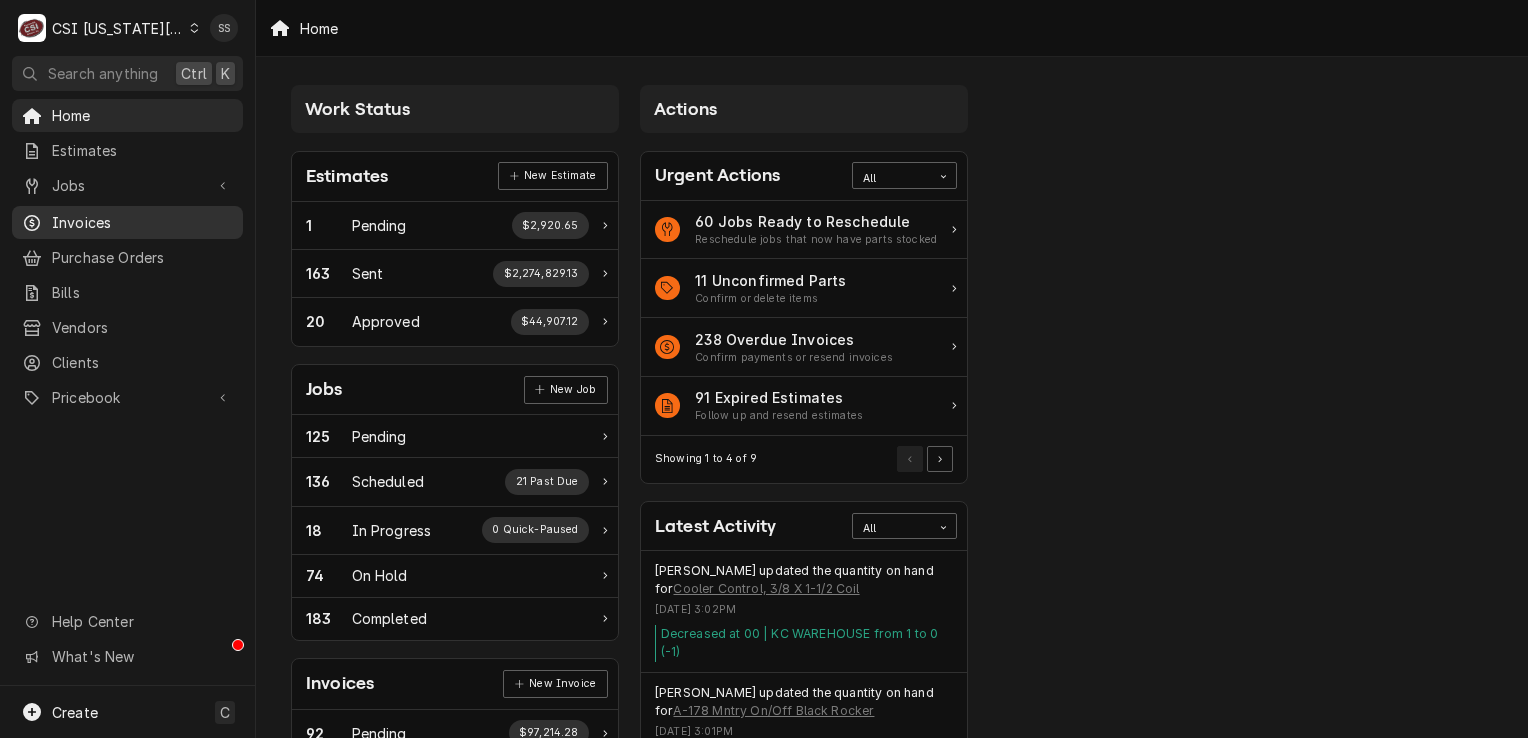 click on "Invoices" at bounding box center (142, 222) 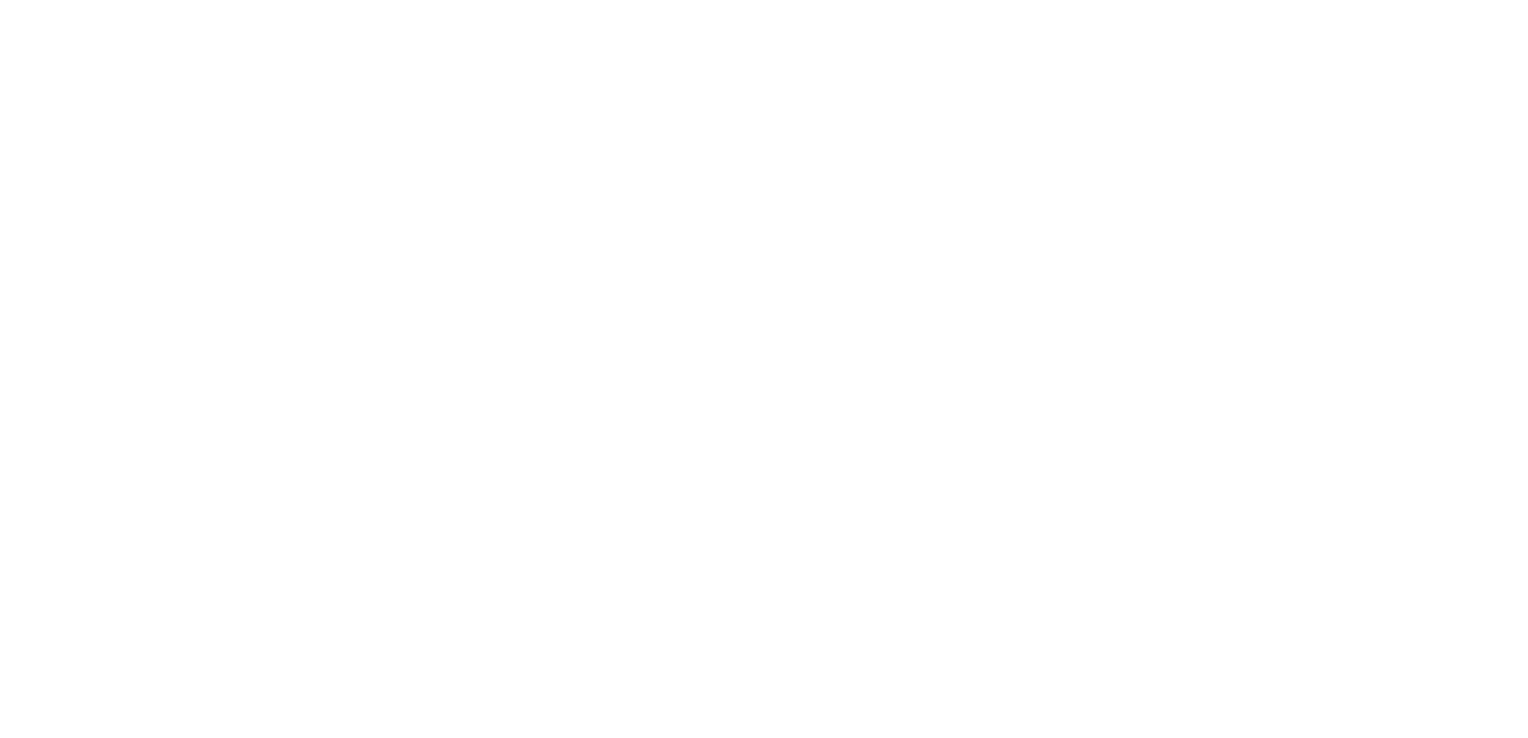 scroll, scrollTop: 0, scrollLeft: 0, axis: both 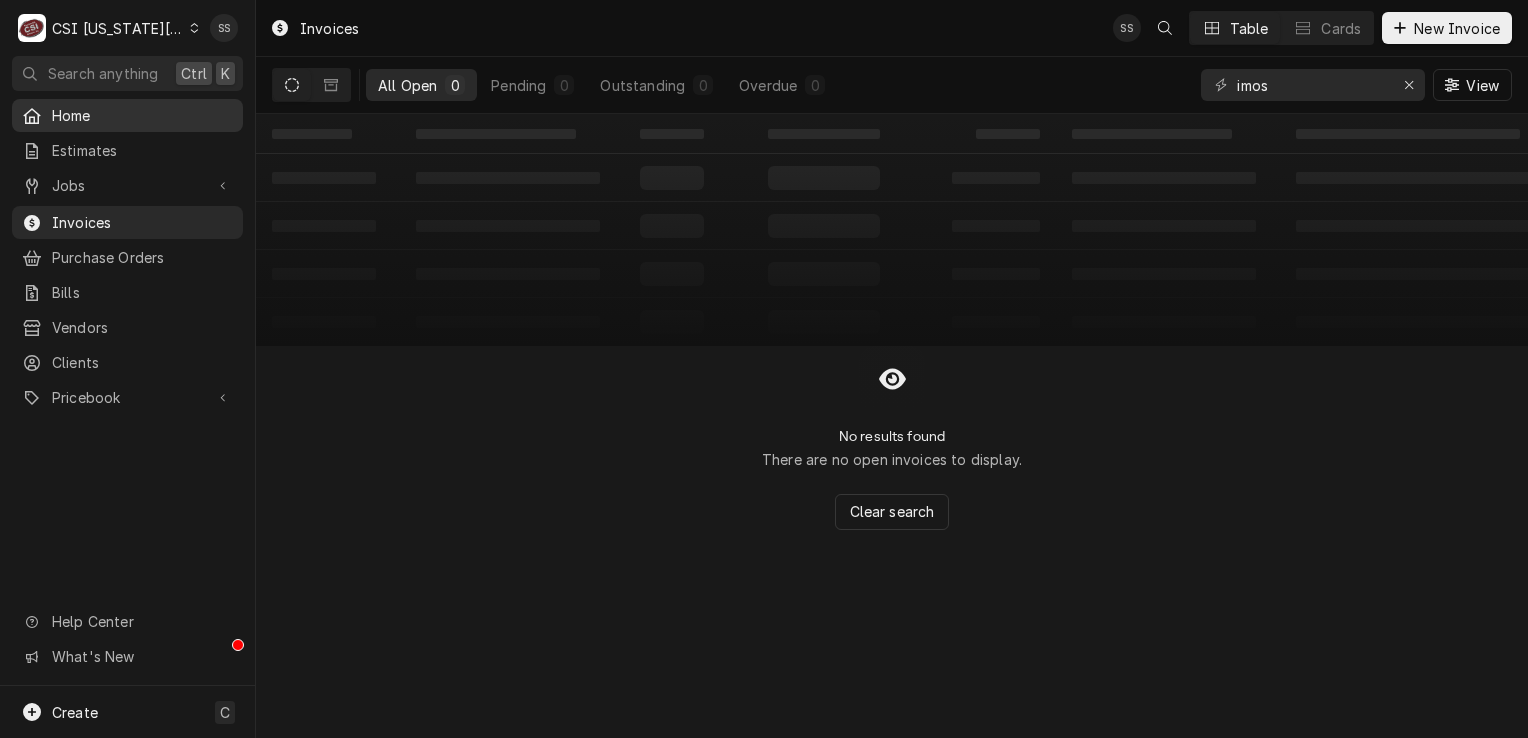 click on "Home" at bounding box center (142, 115) 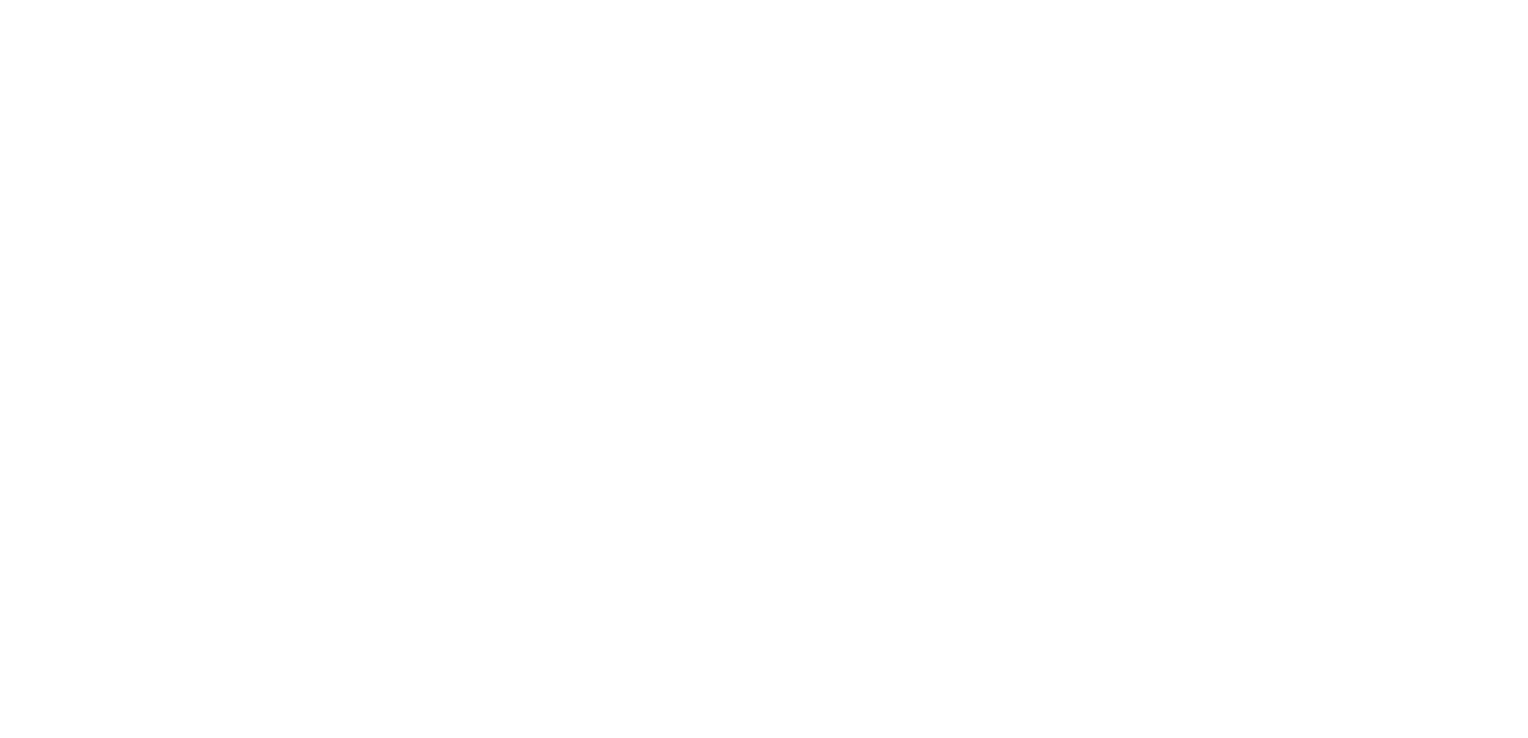 scroll, scrollTop: 0, scrollLeft: 0, axis: both 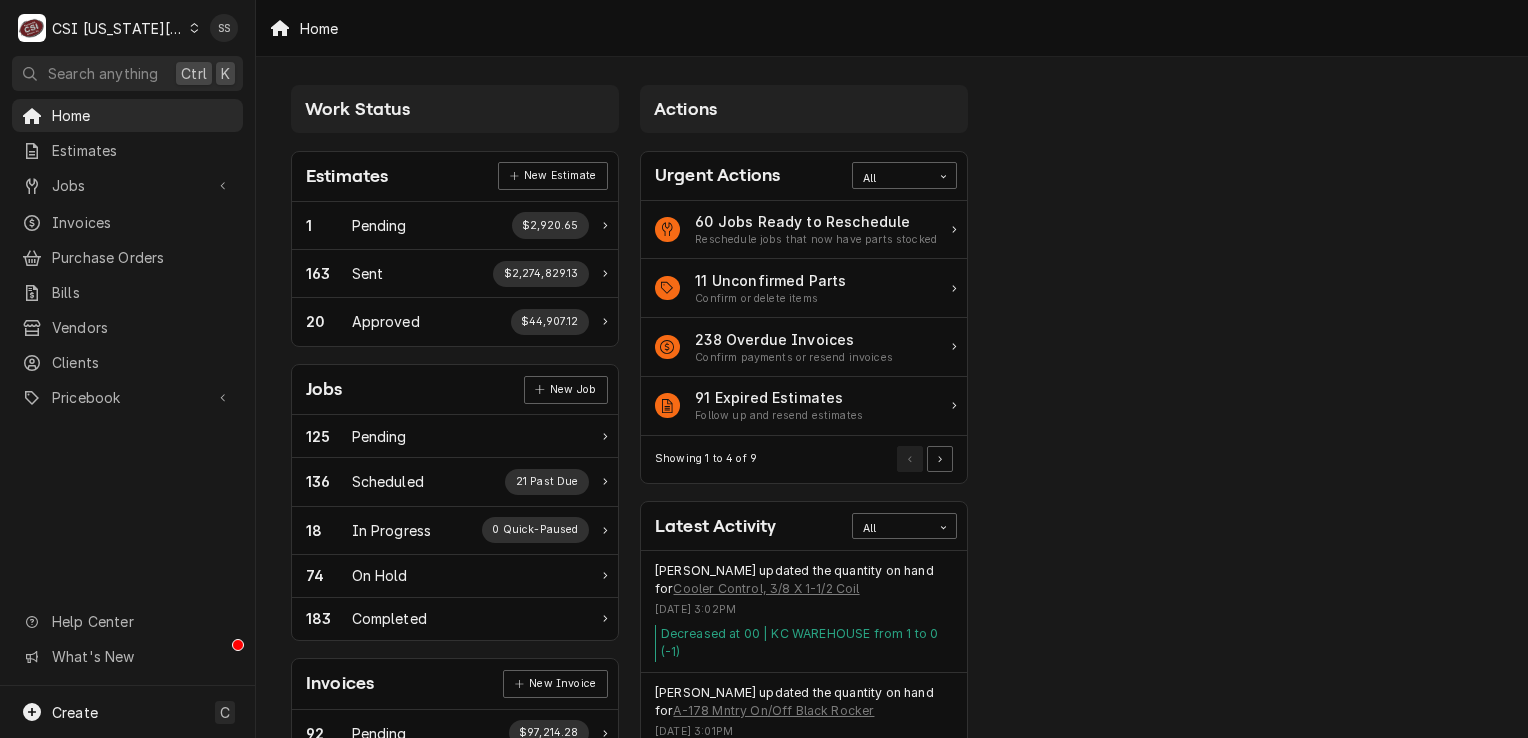 click on "C CSI Kansas City" at bounding box center (108, 28) 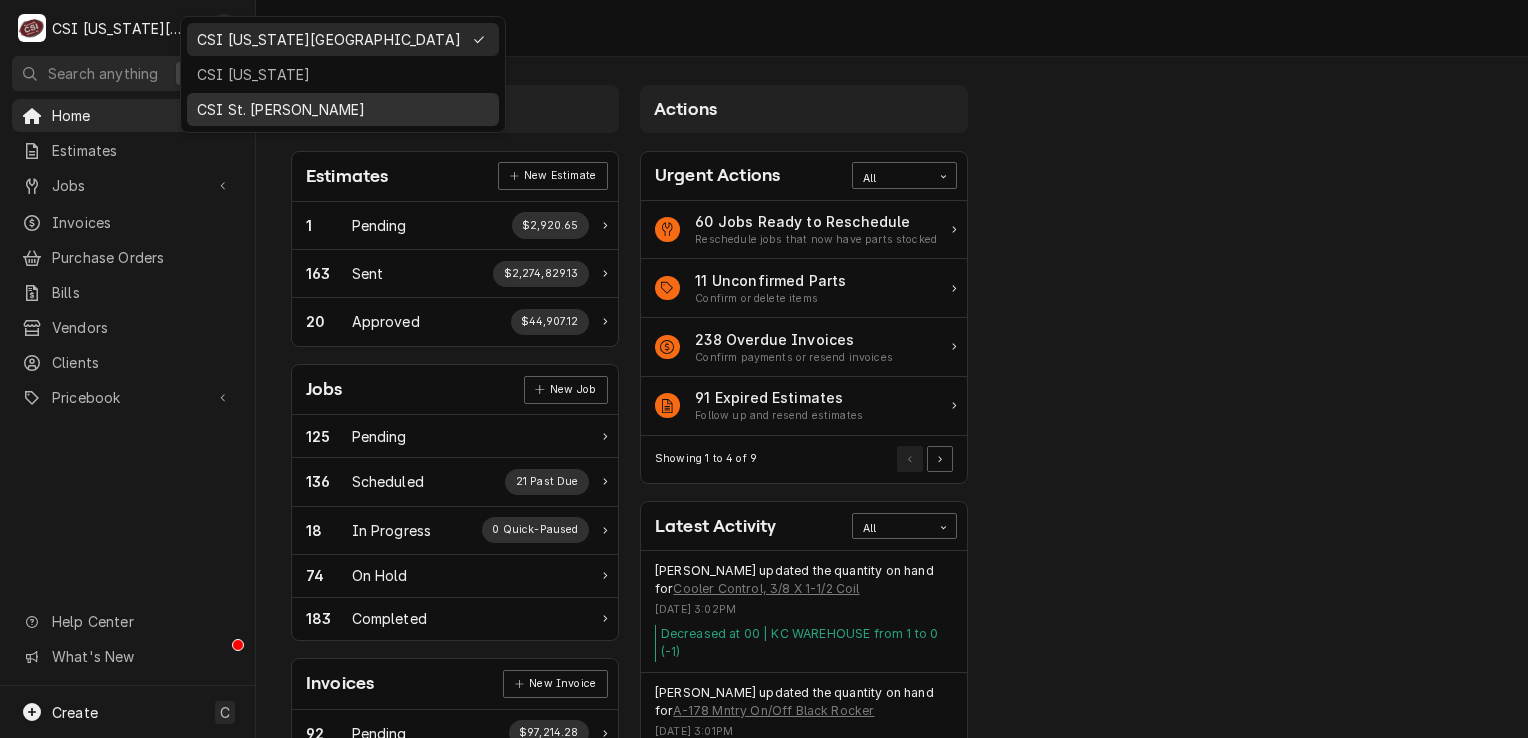 click on "CSI St. [PERSON_NAME]" at bounding box center [343, 109] 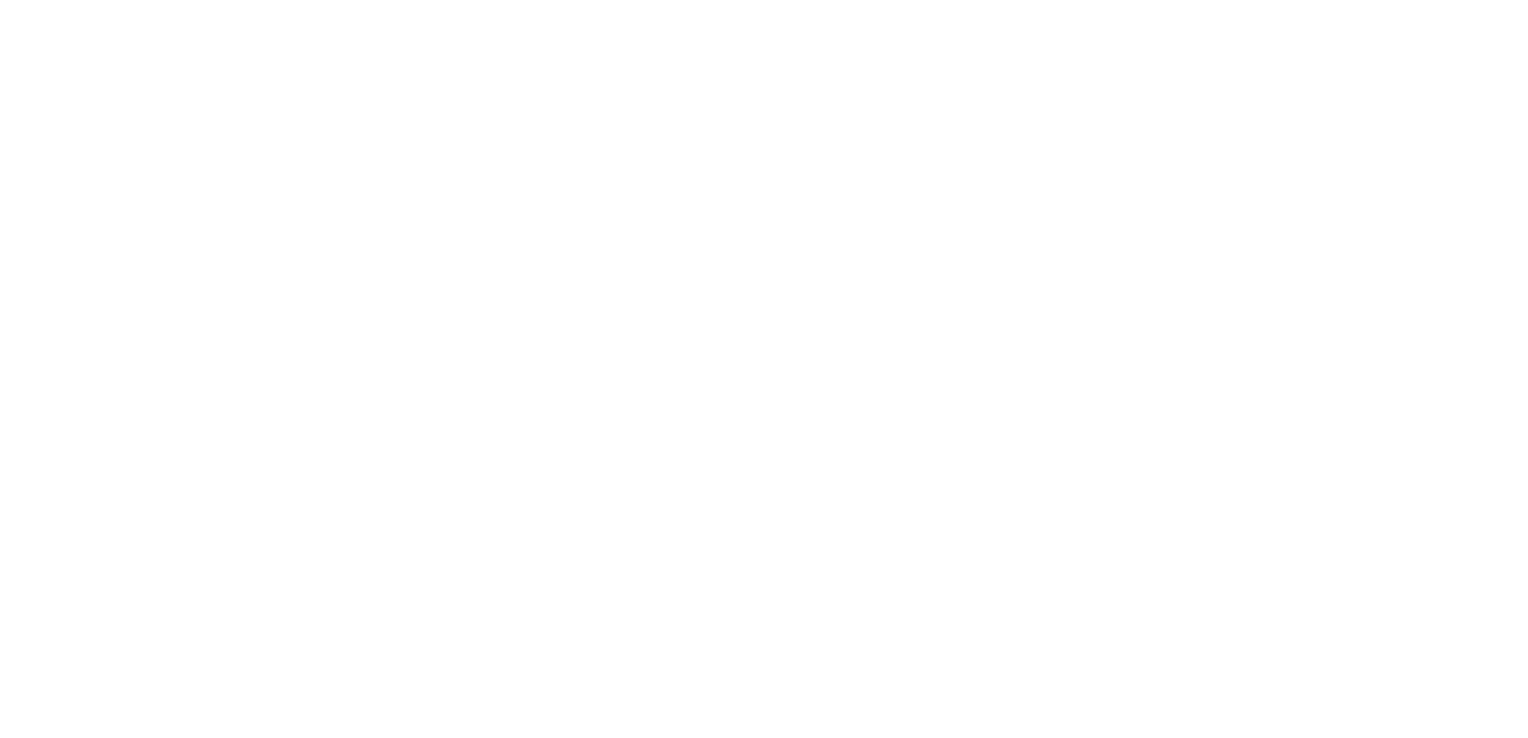 scroll, scrollTop: 0, scrollLeft: 0, axis: both 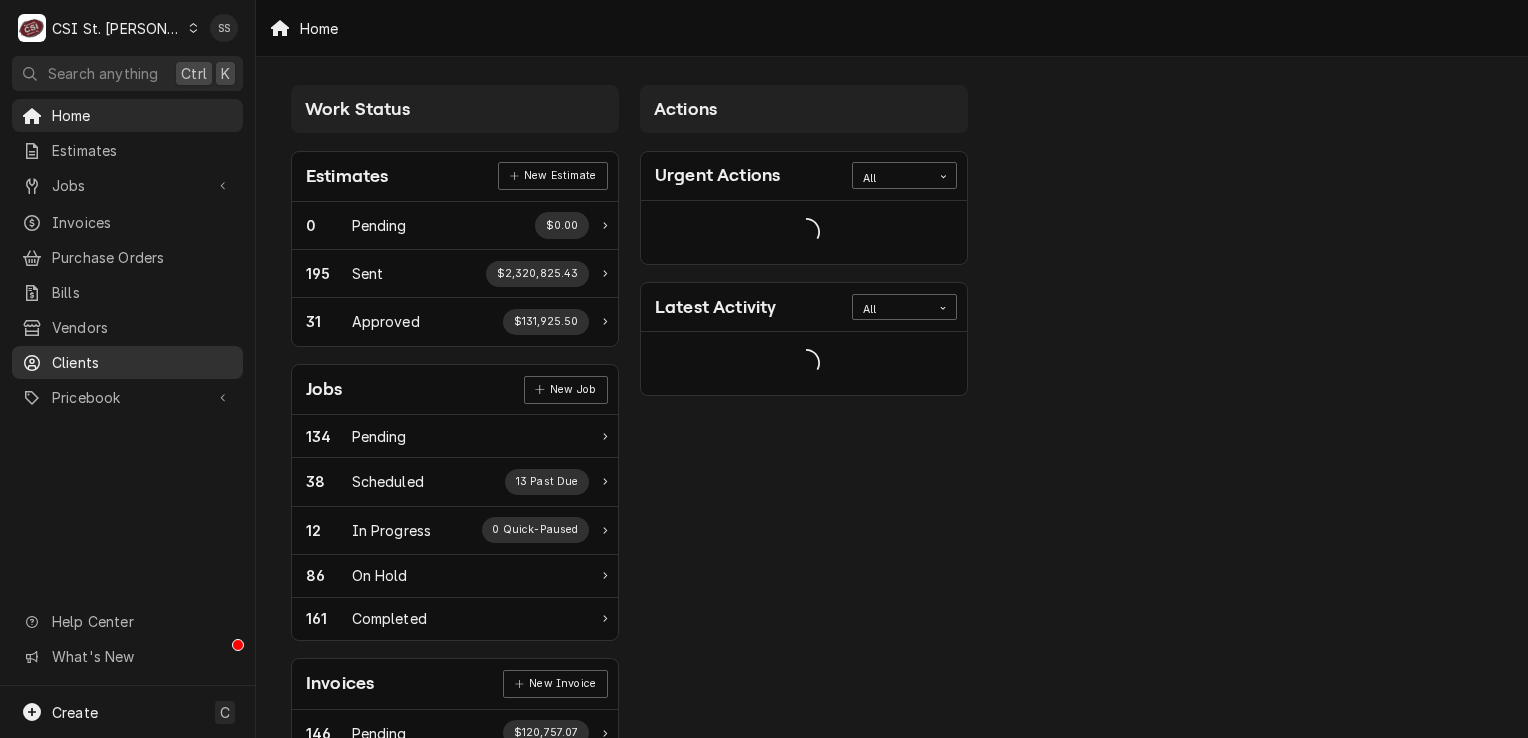 click on "Clients" at bounding box center [142, 362] 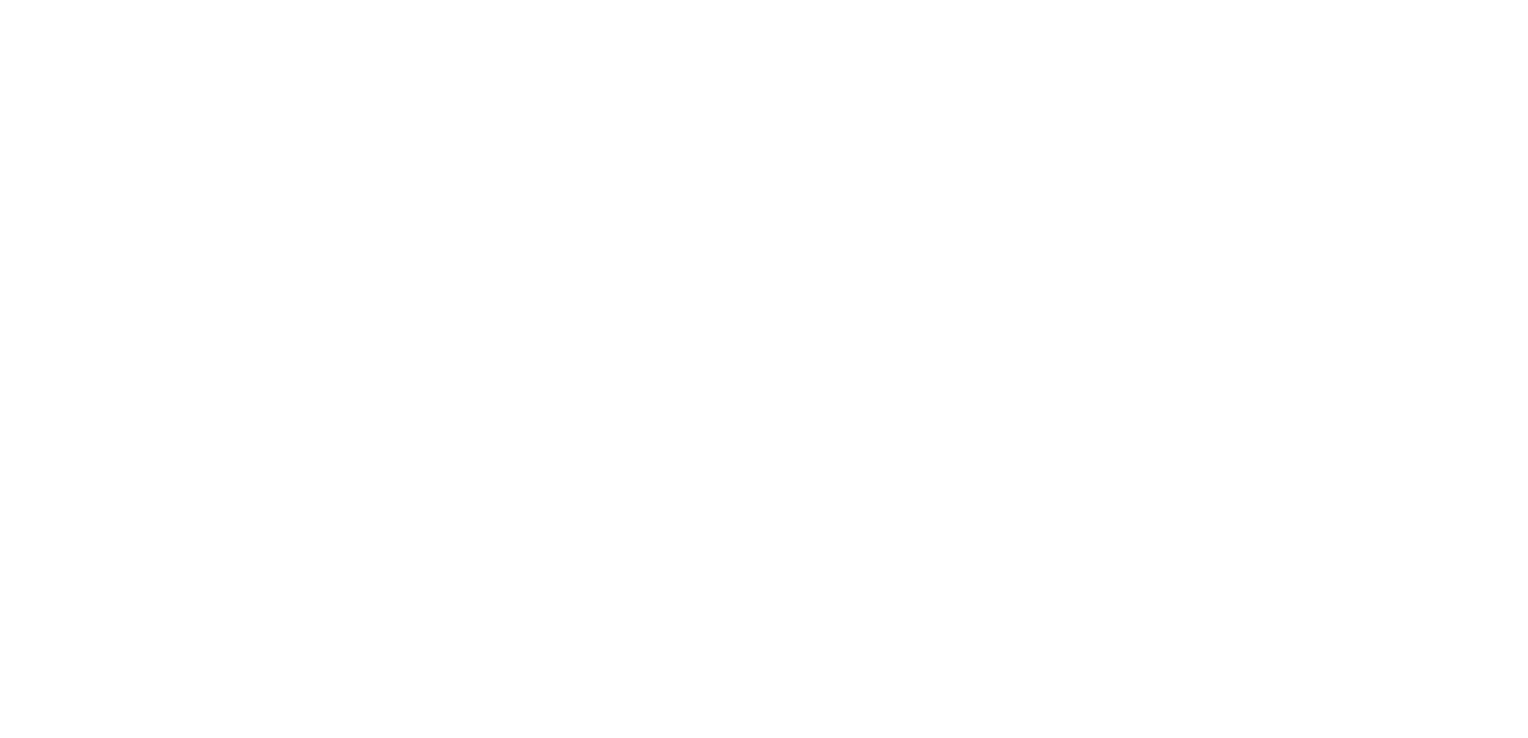 scroll, scrollTop: 0, scrollLeft: 0, axis: both 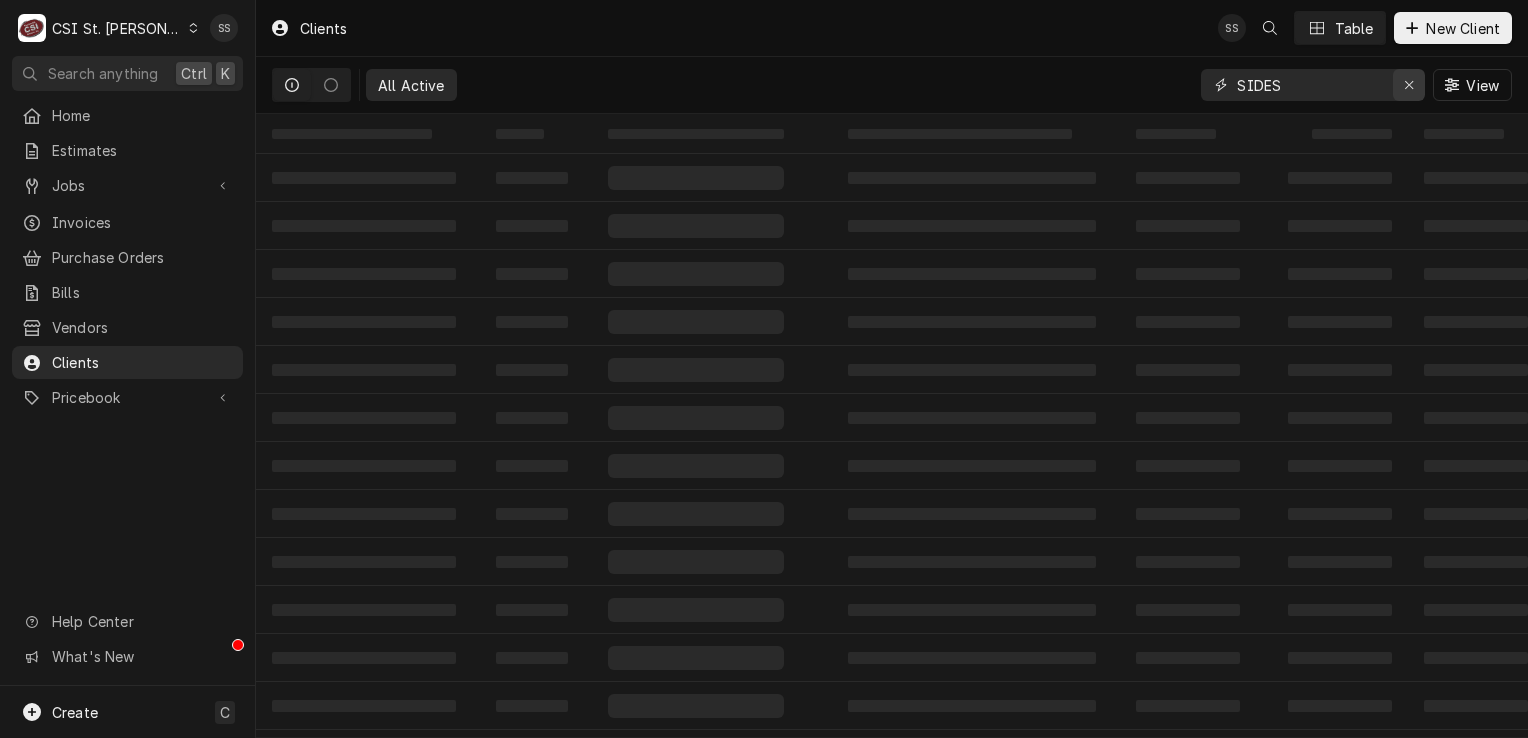 click 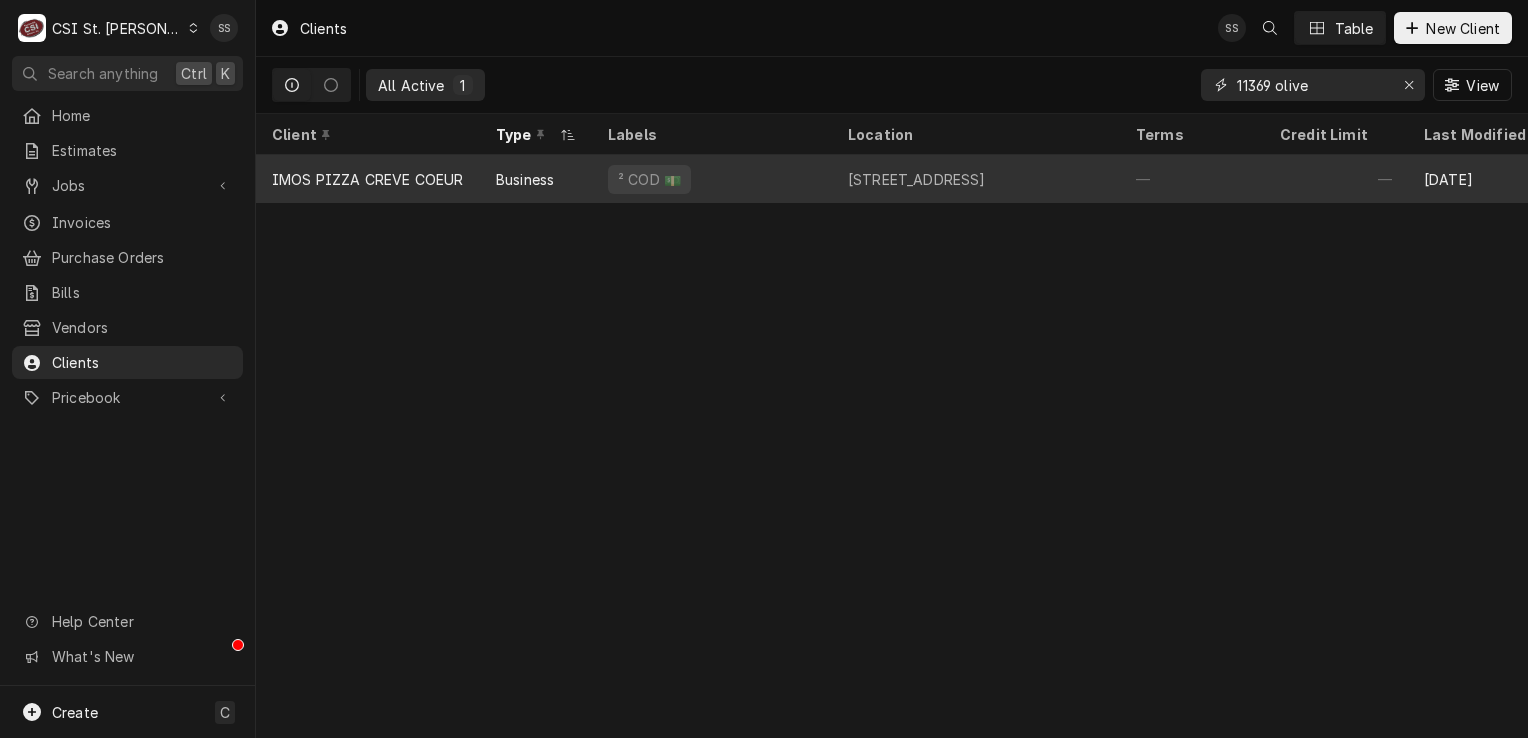 type on "11369 olive" 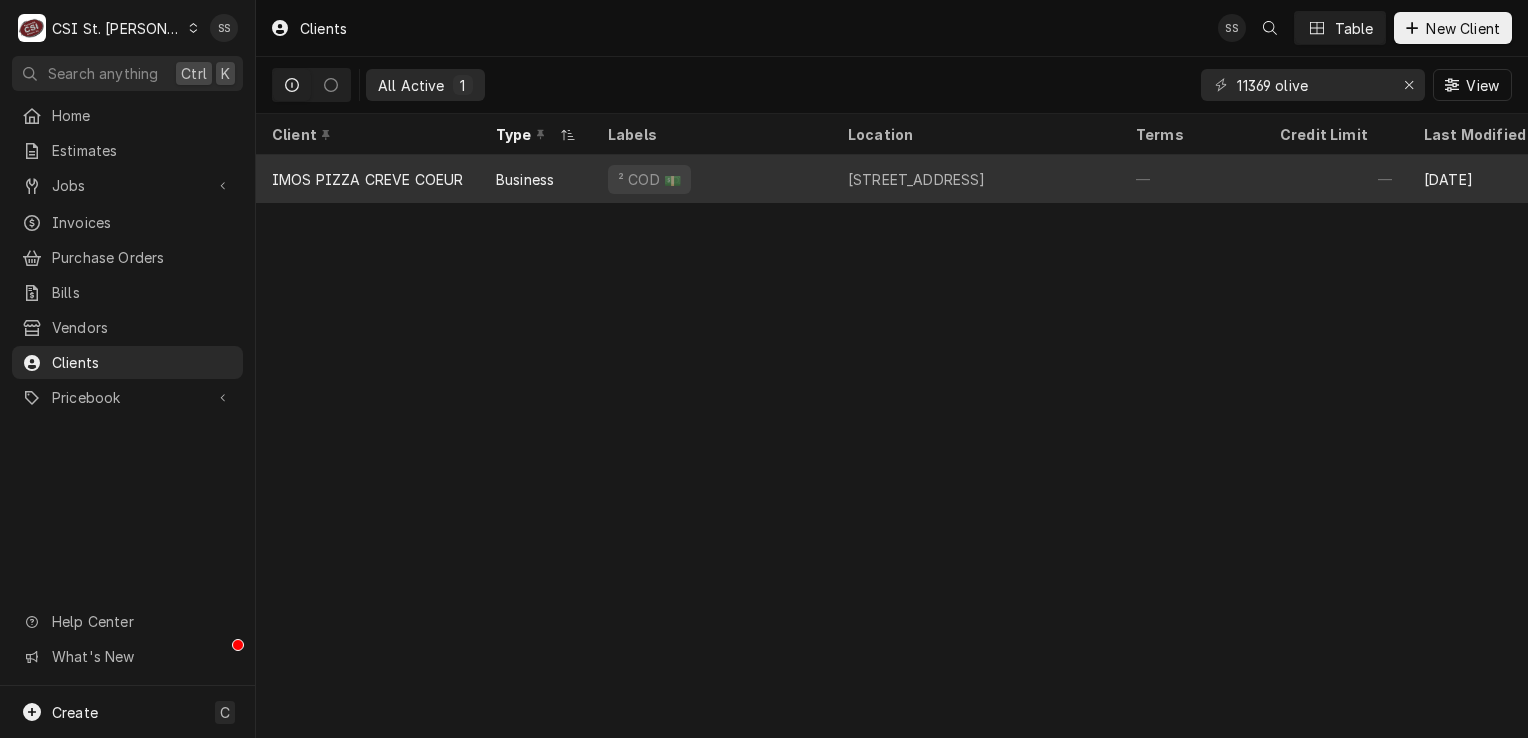 click on "IMOS PIZZA CREVE COEUR" at bounding box center (368, 179) 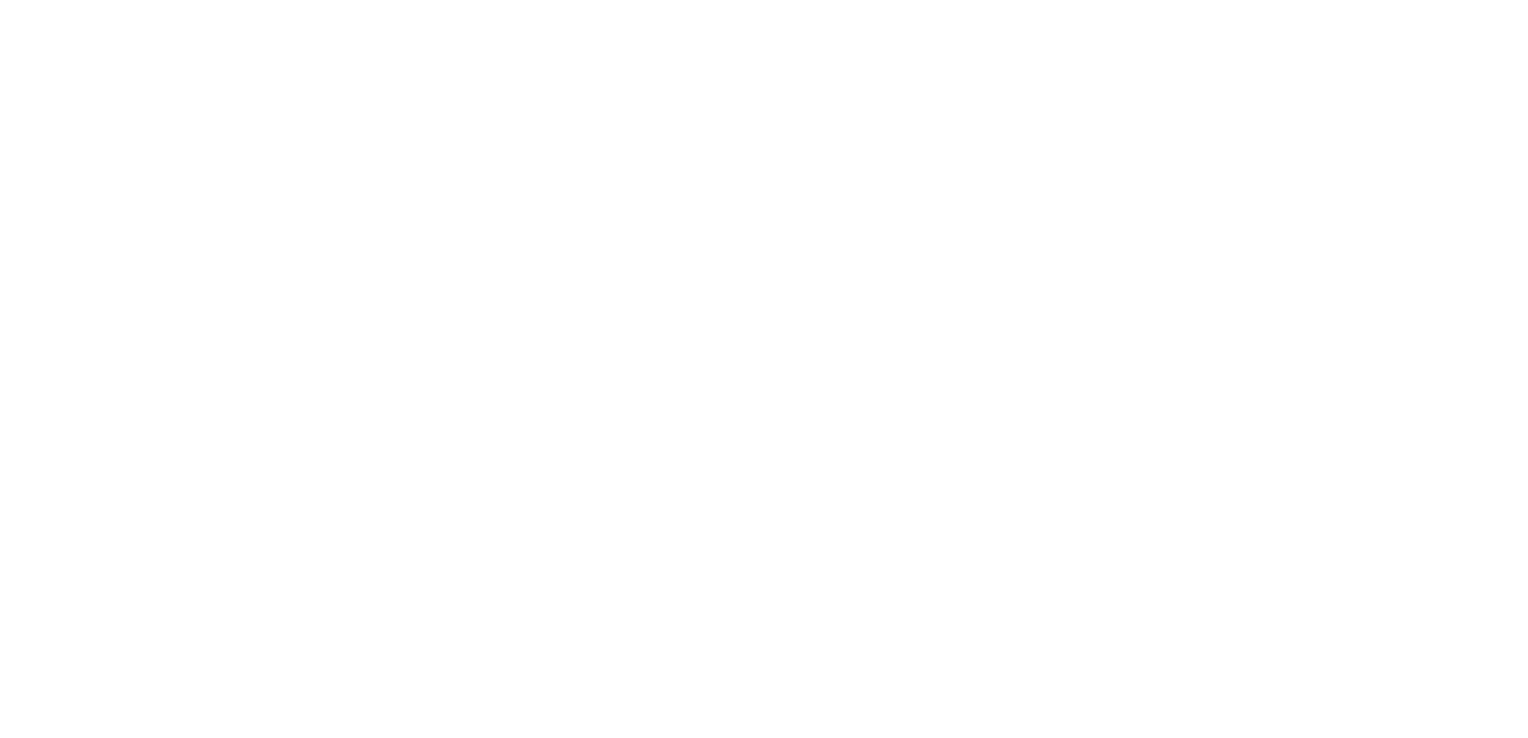 scroll, scrollTop: 0, scrollLeft: 0, axis: both 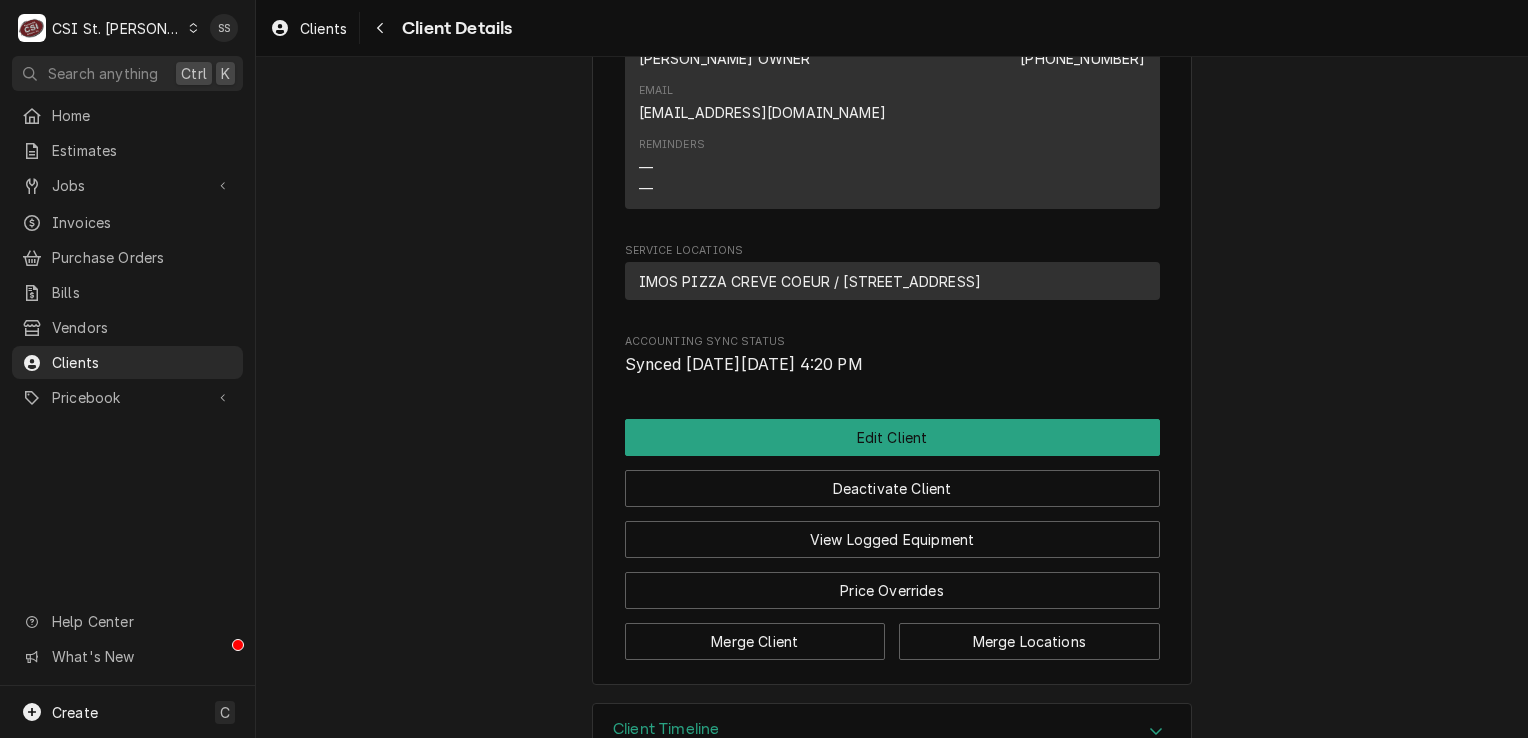 click on "Client Timeline" at bounding box center [892, 732] 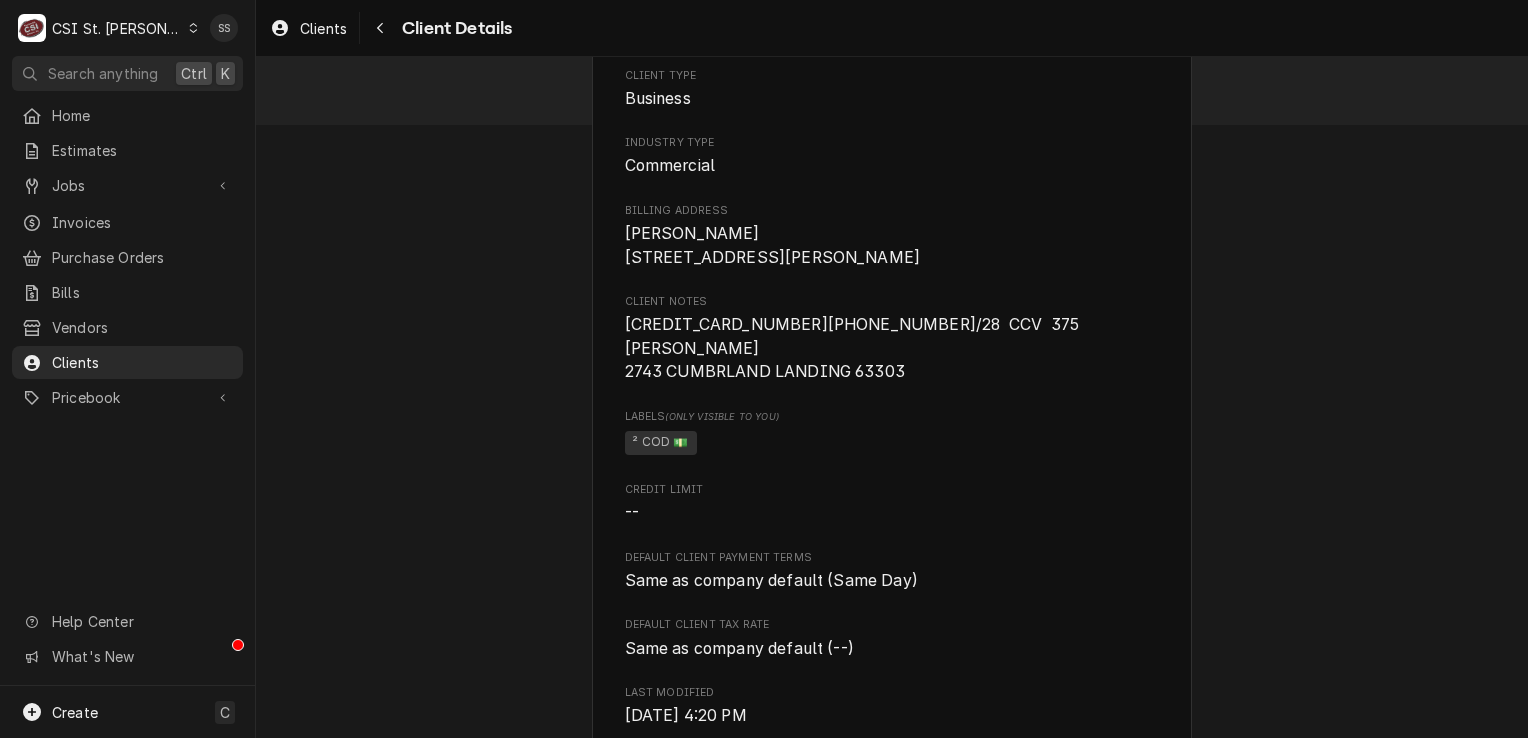 scroll, scrollTop: 33, scrollLeft: 0, axis: vertical 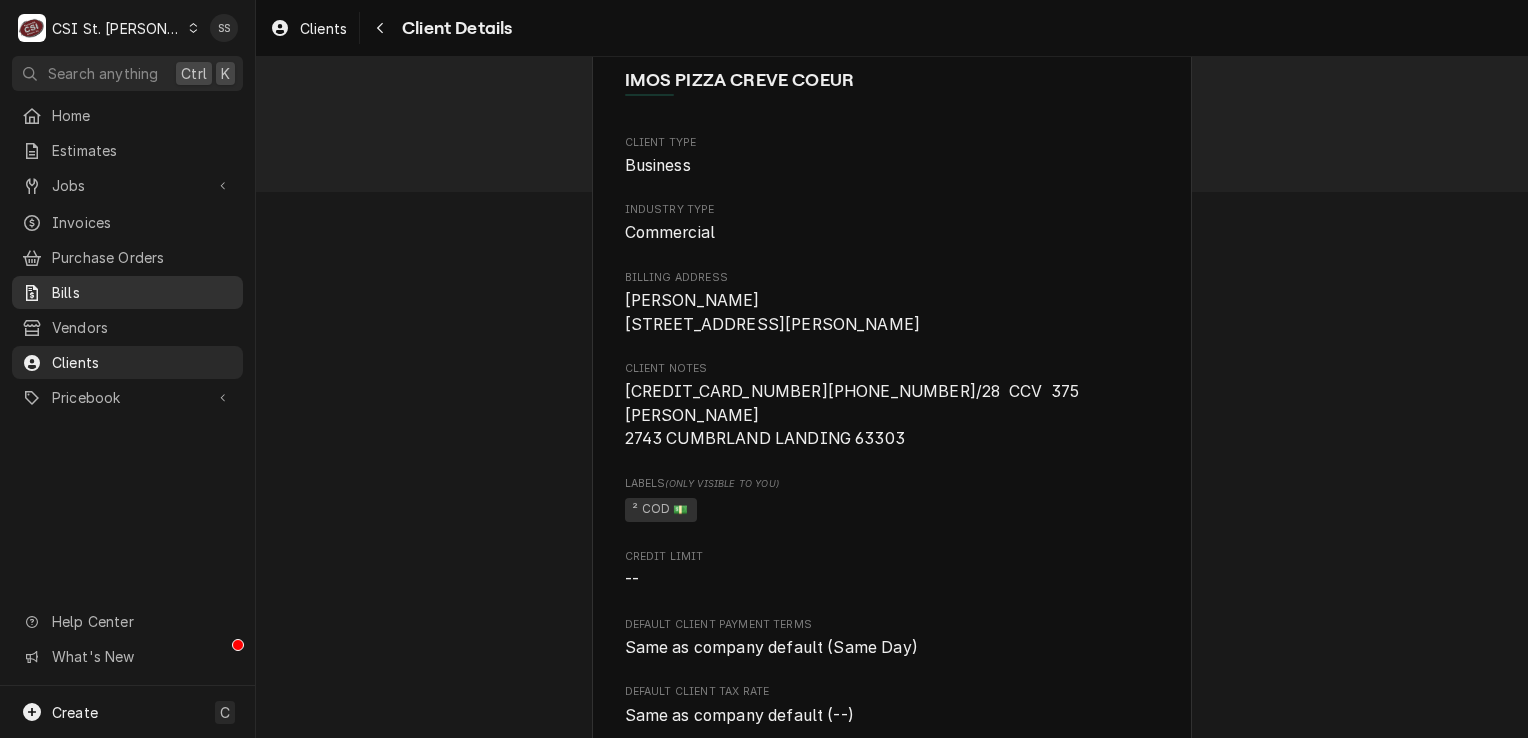 click on "Bills" at bounding box center (142, 292) 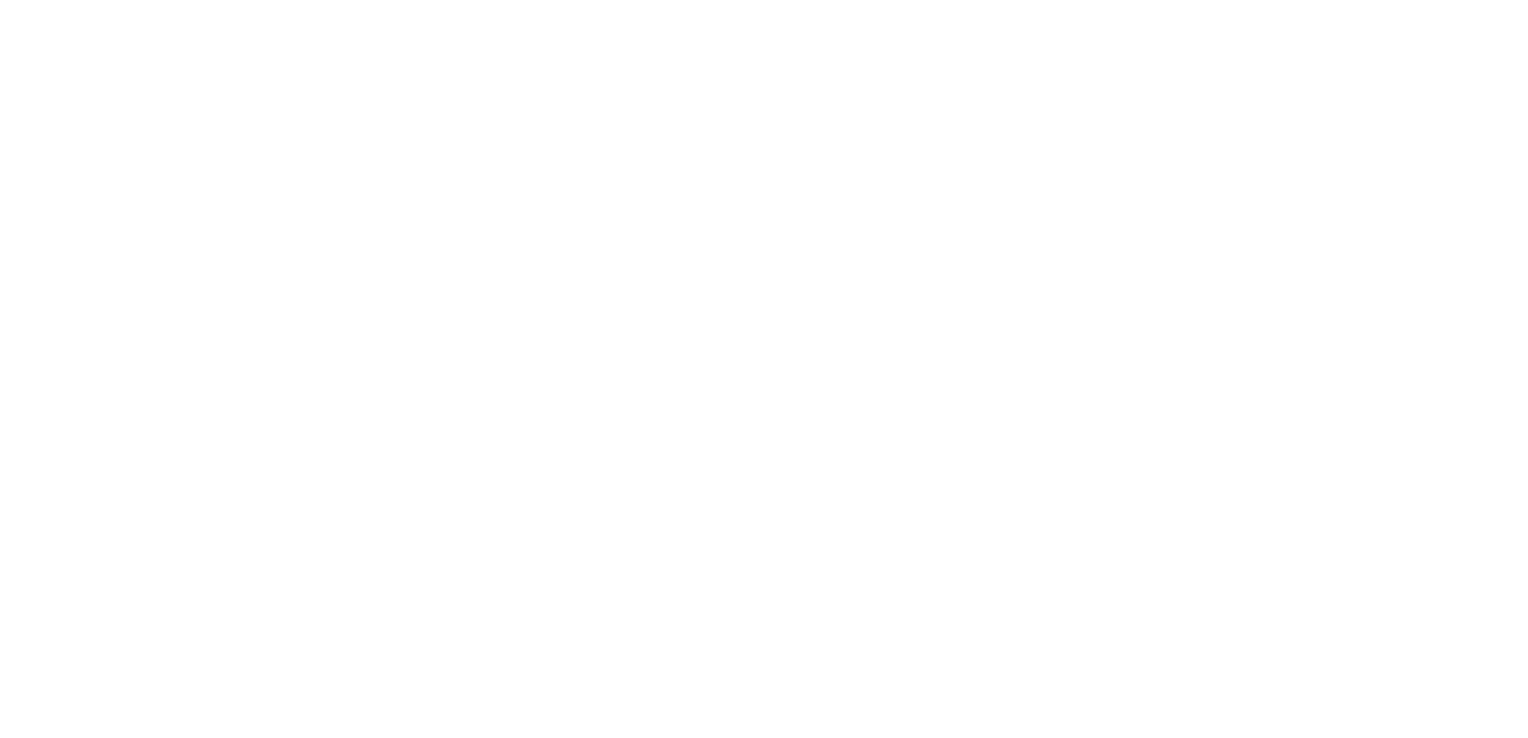 scroll, scrollTop: 0, scrollLeft: 0, axis: both 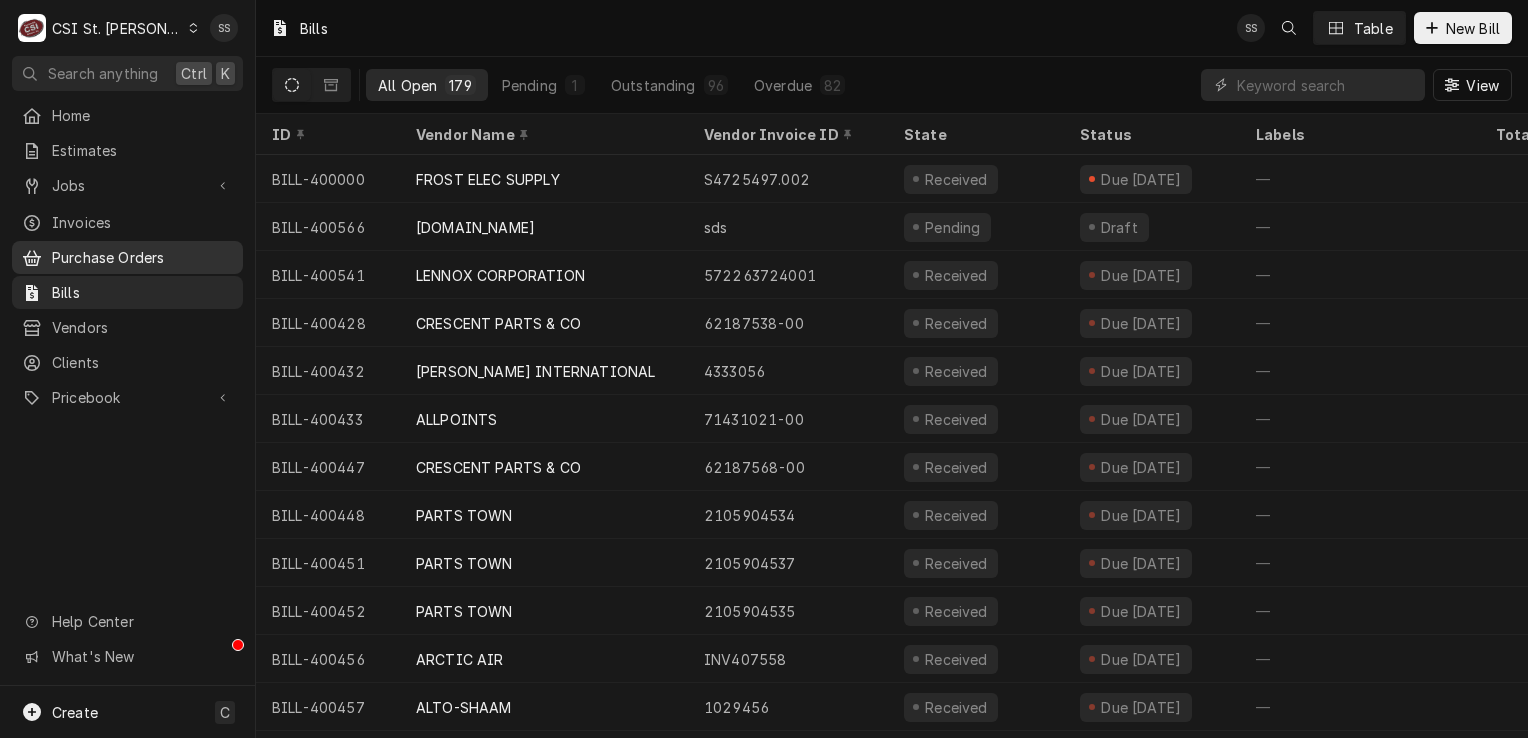 click on "Purchase Orders" at bounding box center [142, 257] 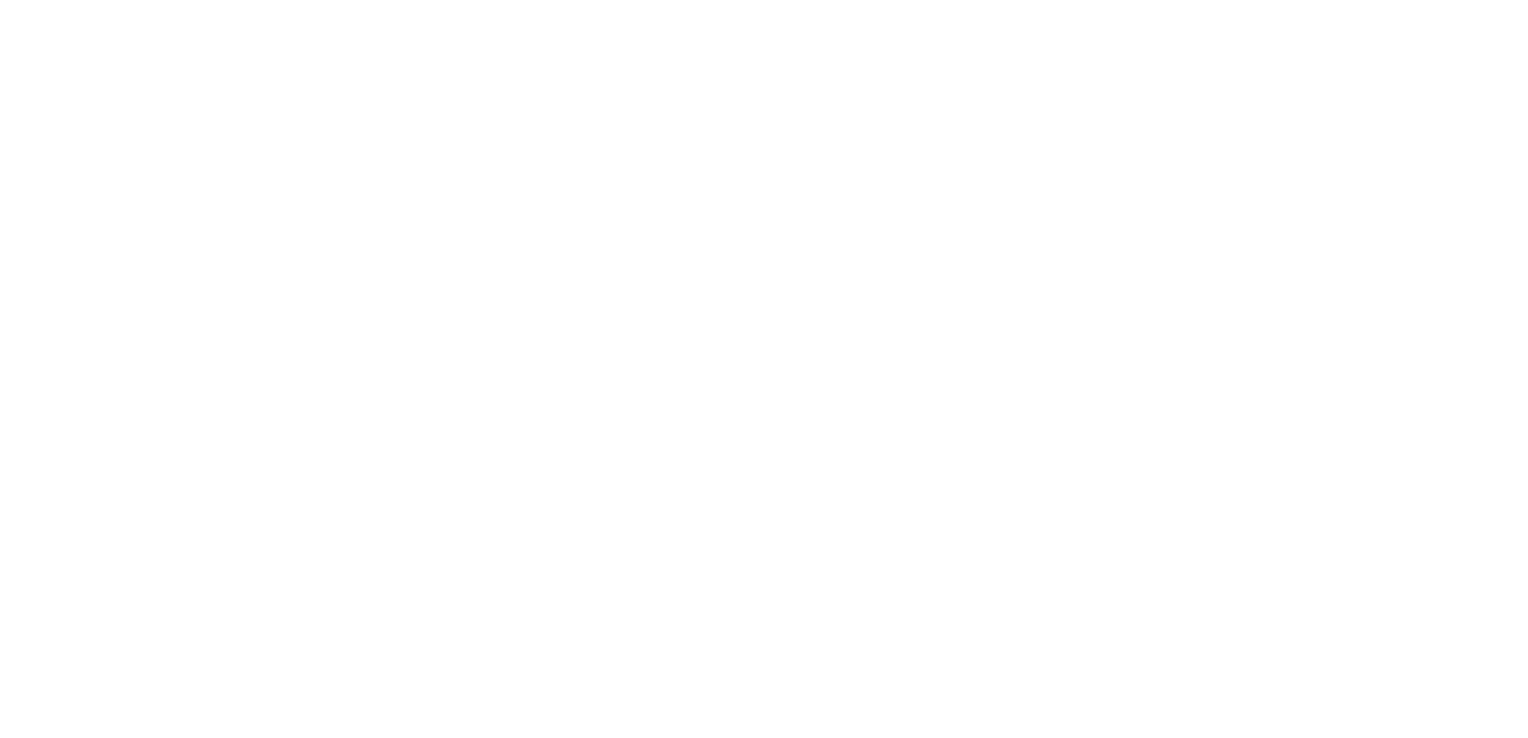 scroll, scrollTop: 0, scrollLeft: 0, axis: both 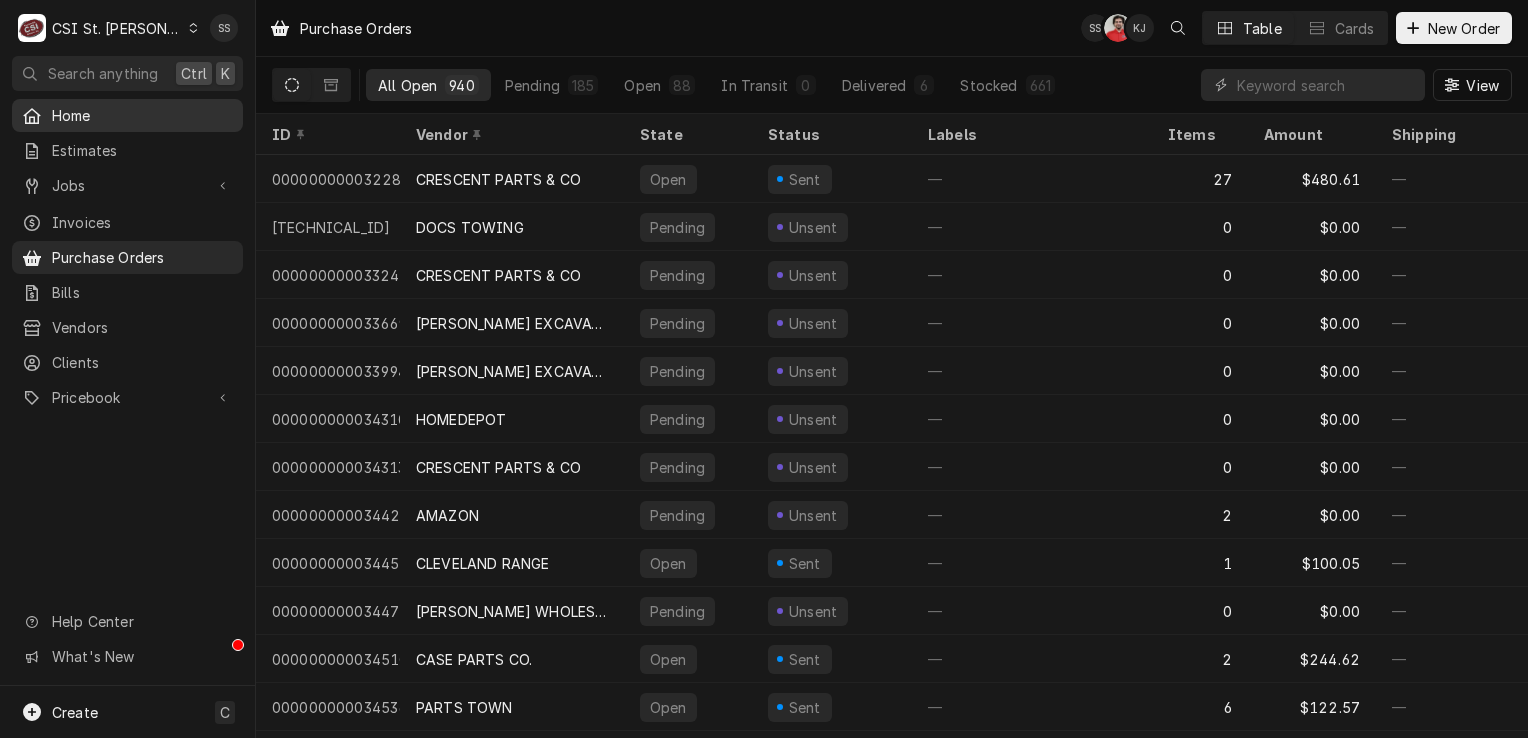 click on "Home" at bounding box center [142, 115] 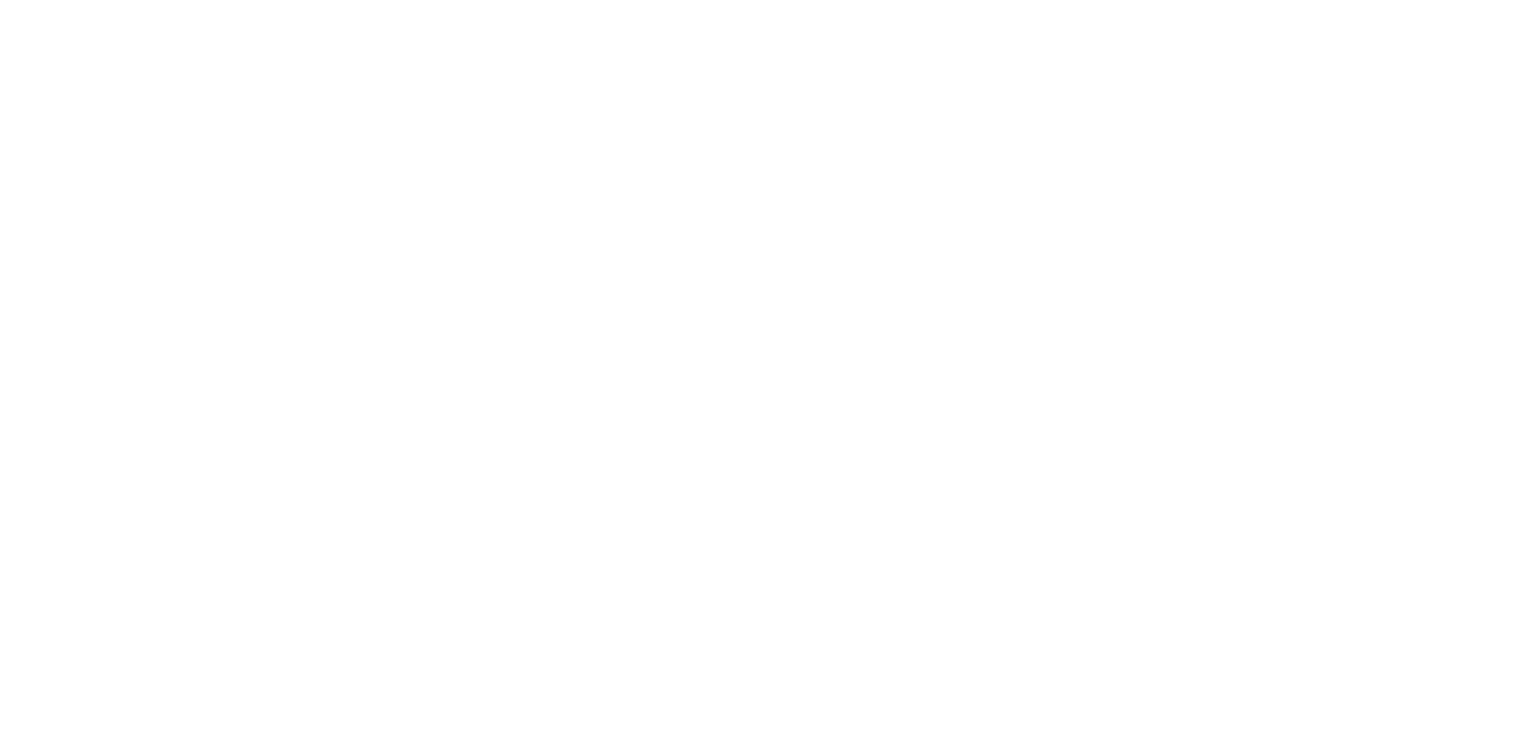 scroll, scrollTop: 0, scrollLeft: 0, axis: both 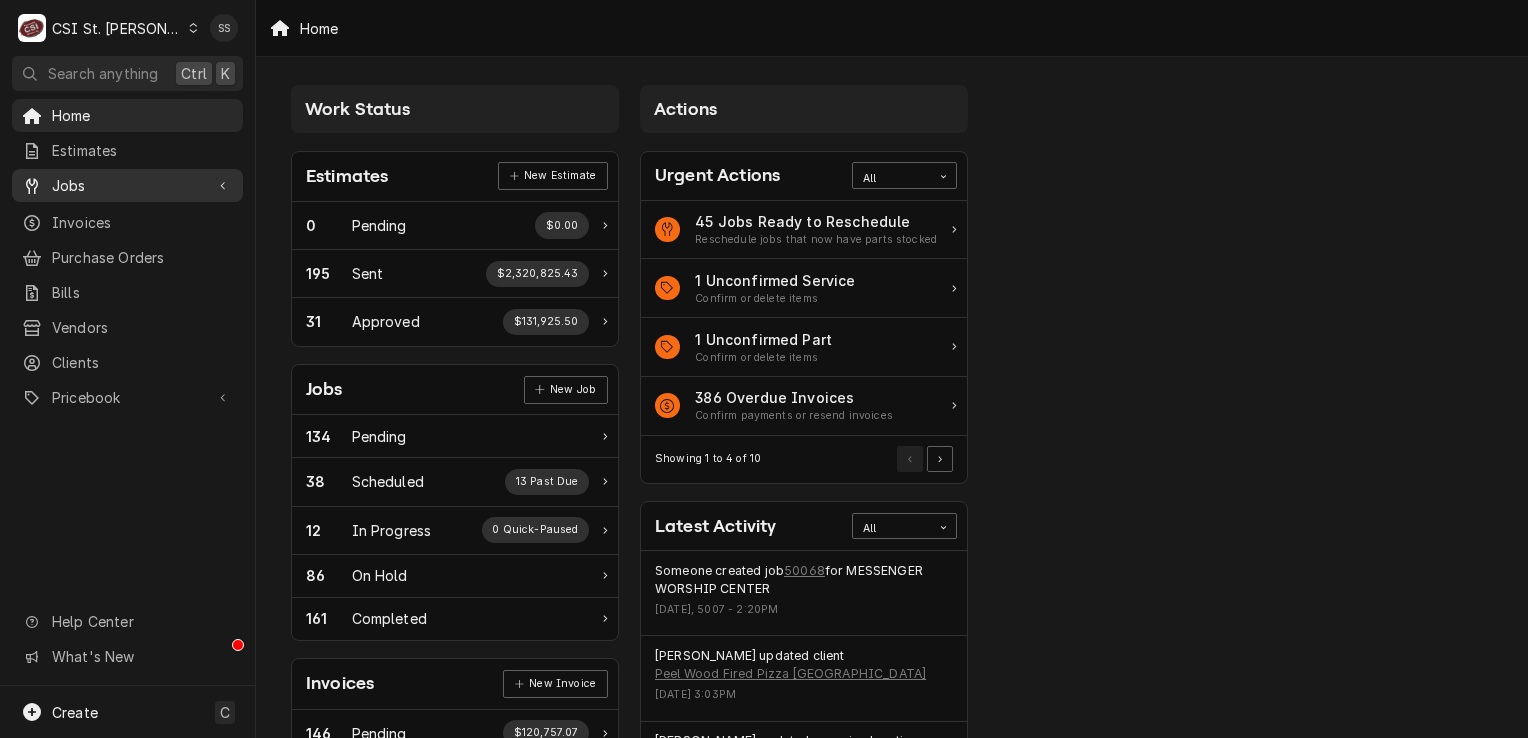click on "Jobs" at bounding box center (127, 185) 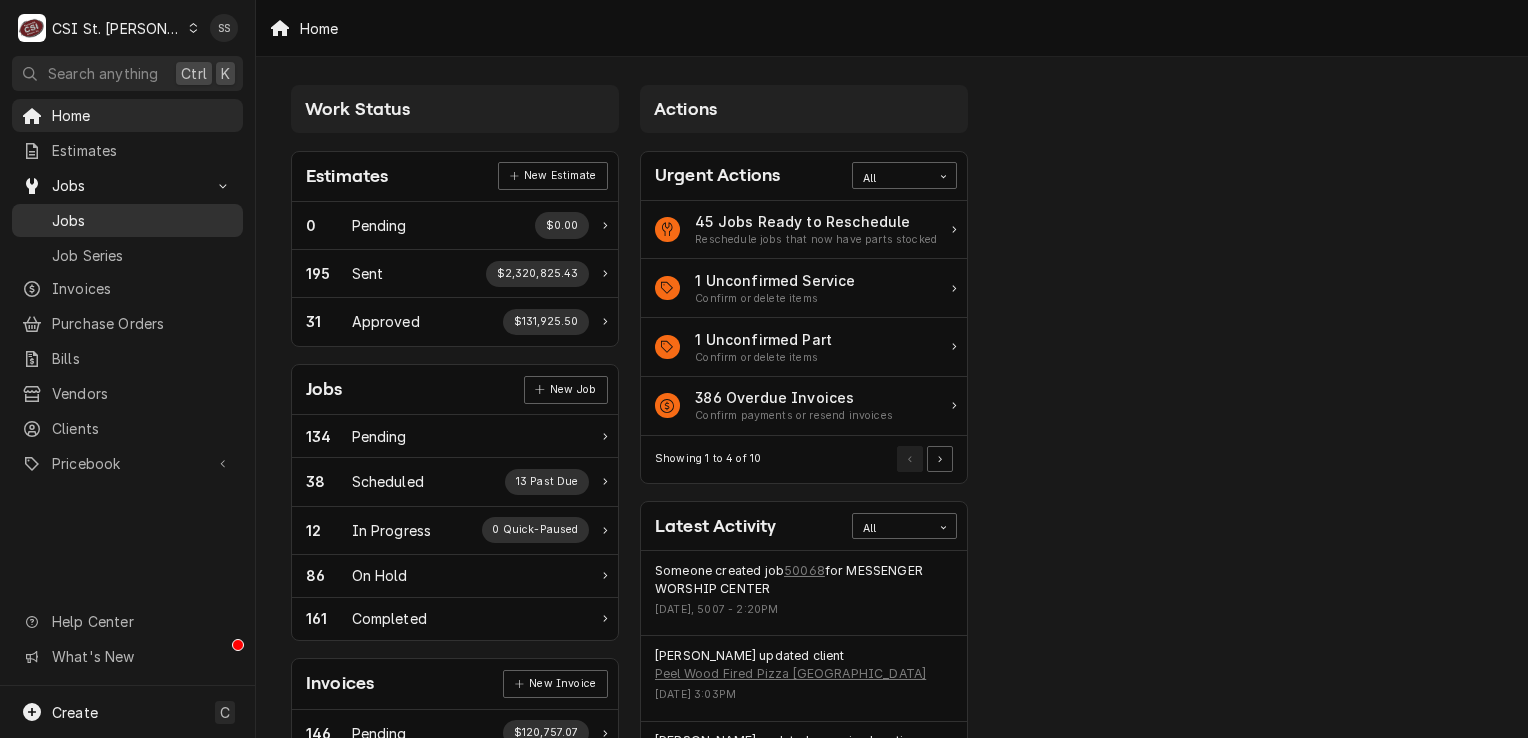 click on "Jobs" at bounding box center [142, 220] 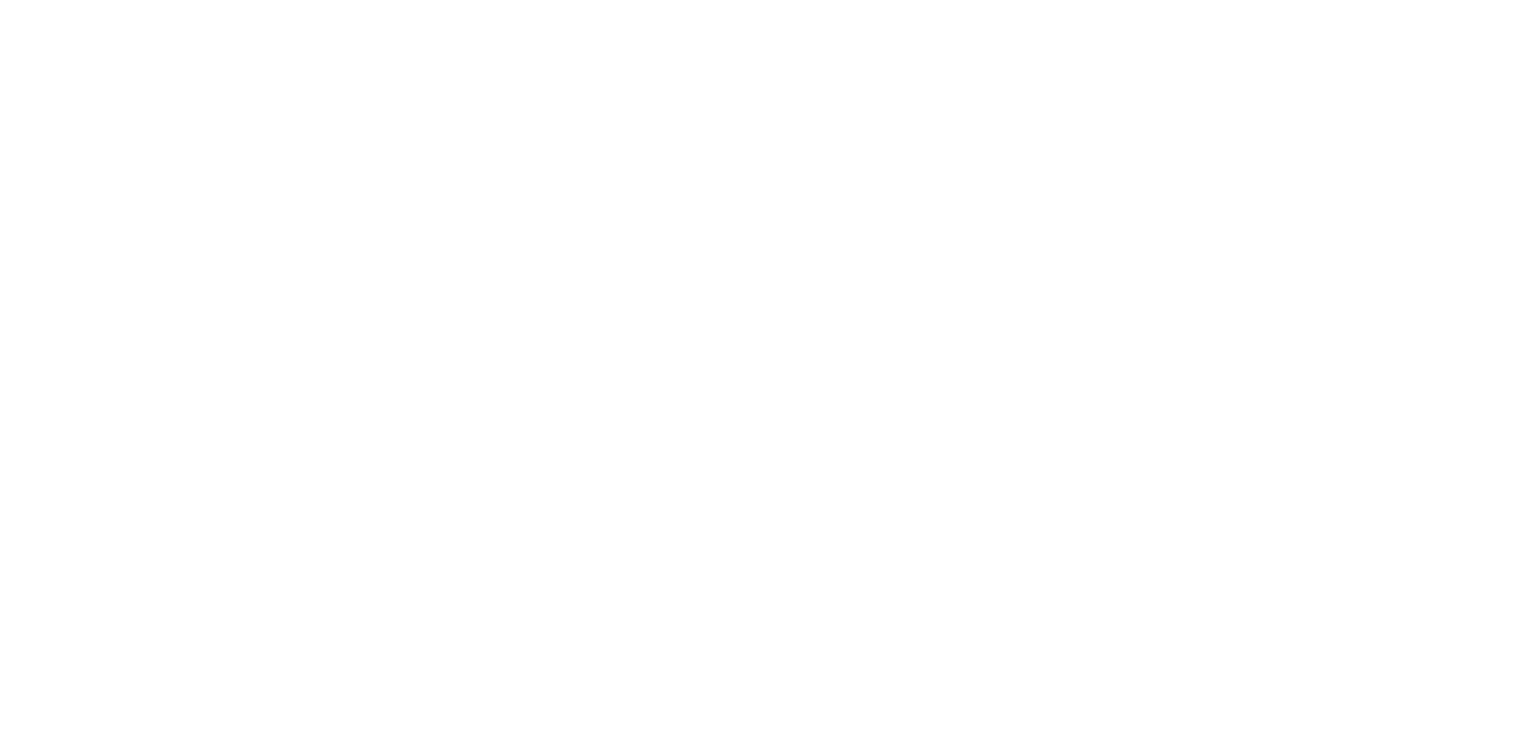 scroll, scrollTop: 0, scrollLeft: 0, axis: both 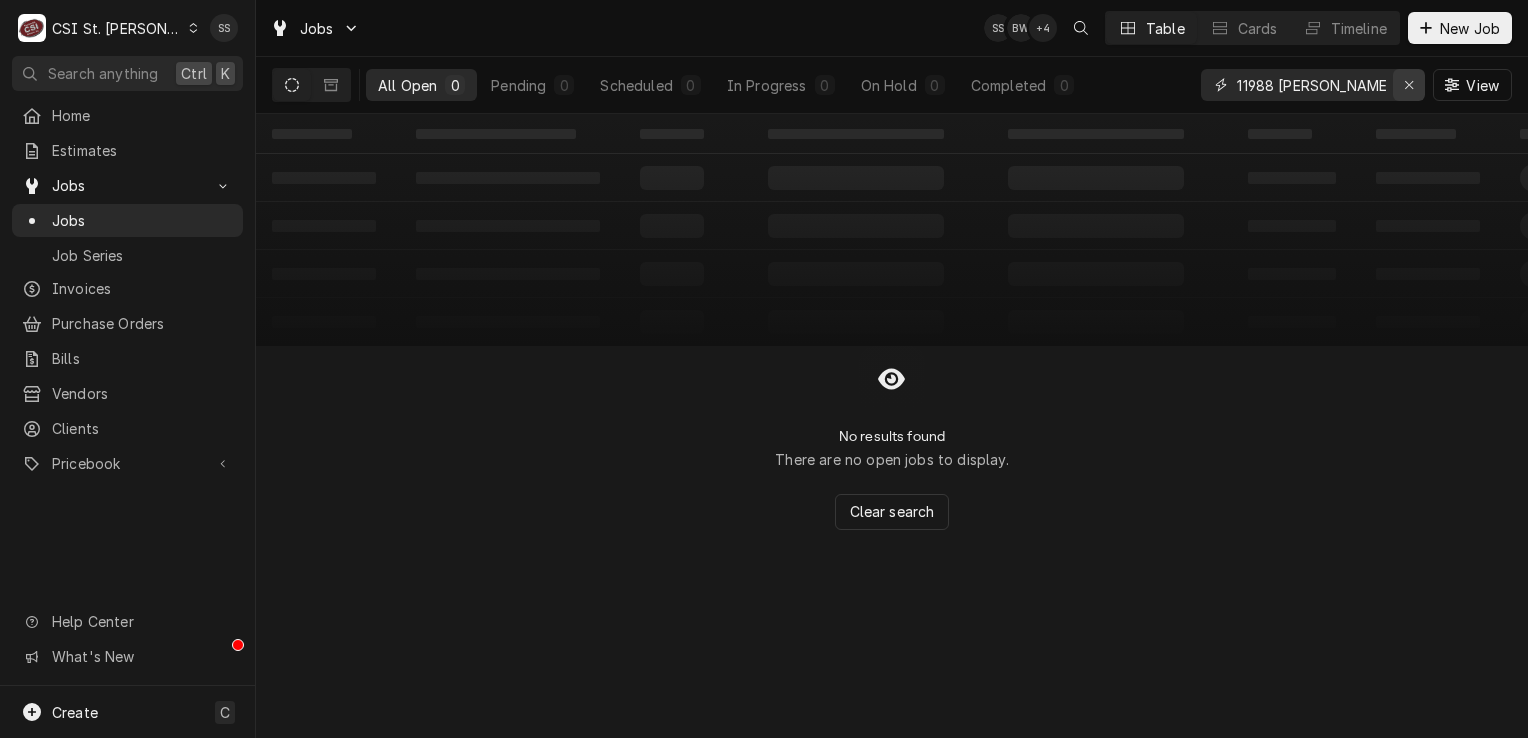 click 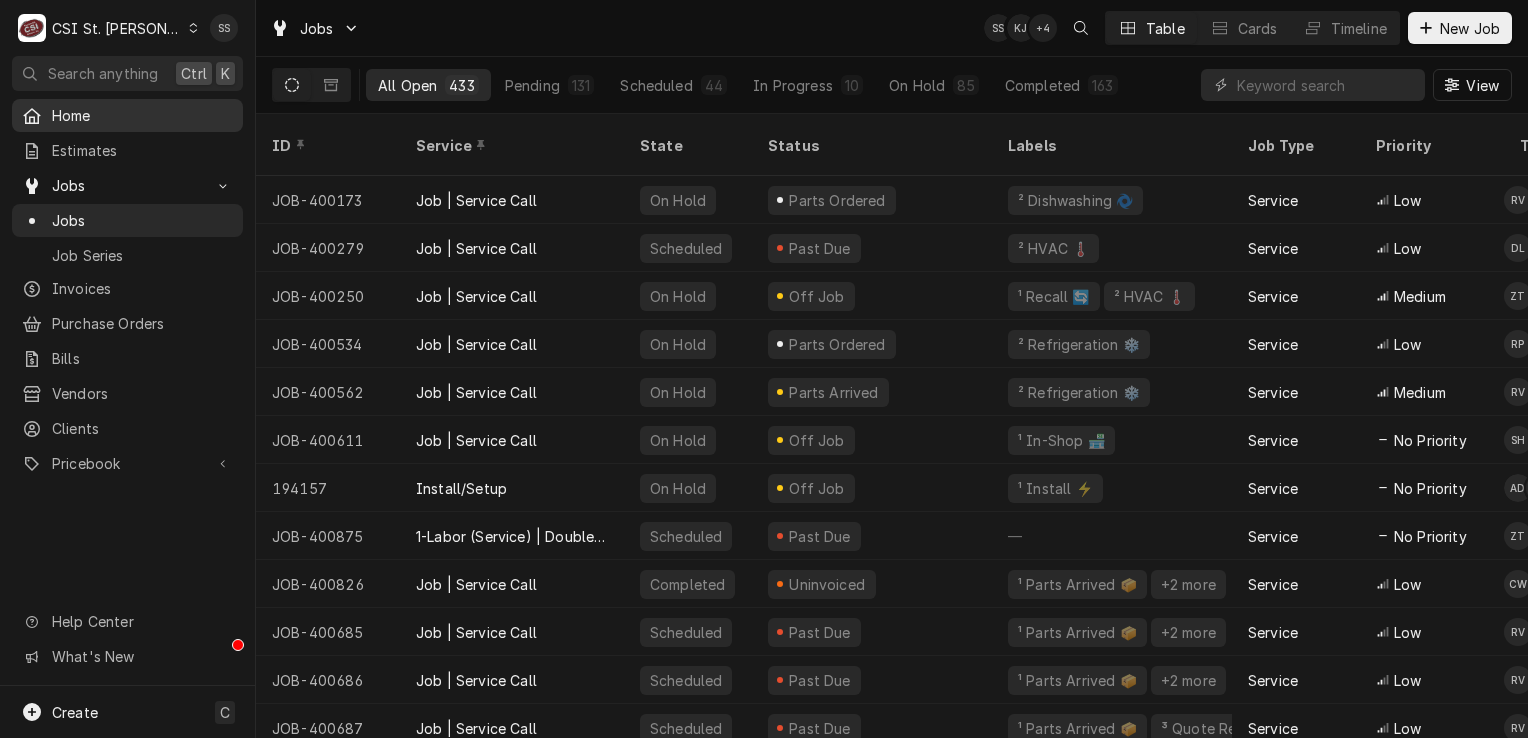 click on "Home" at bounding box center (142, 115) 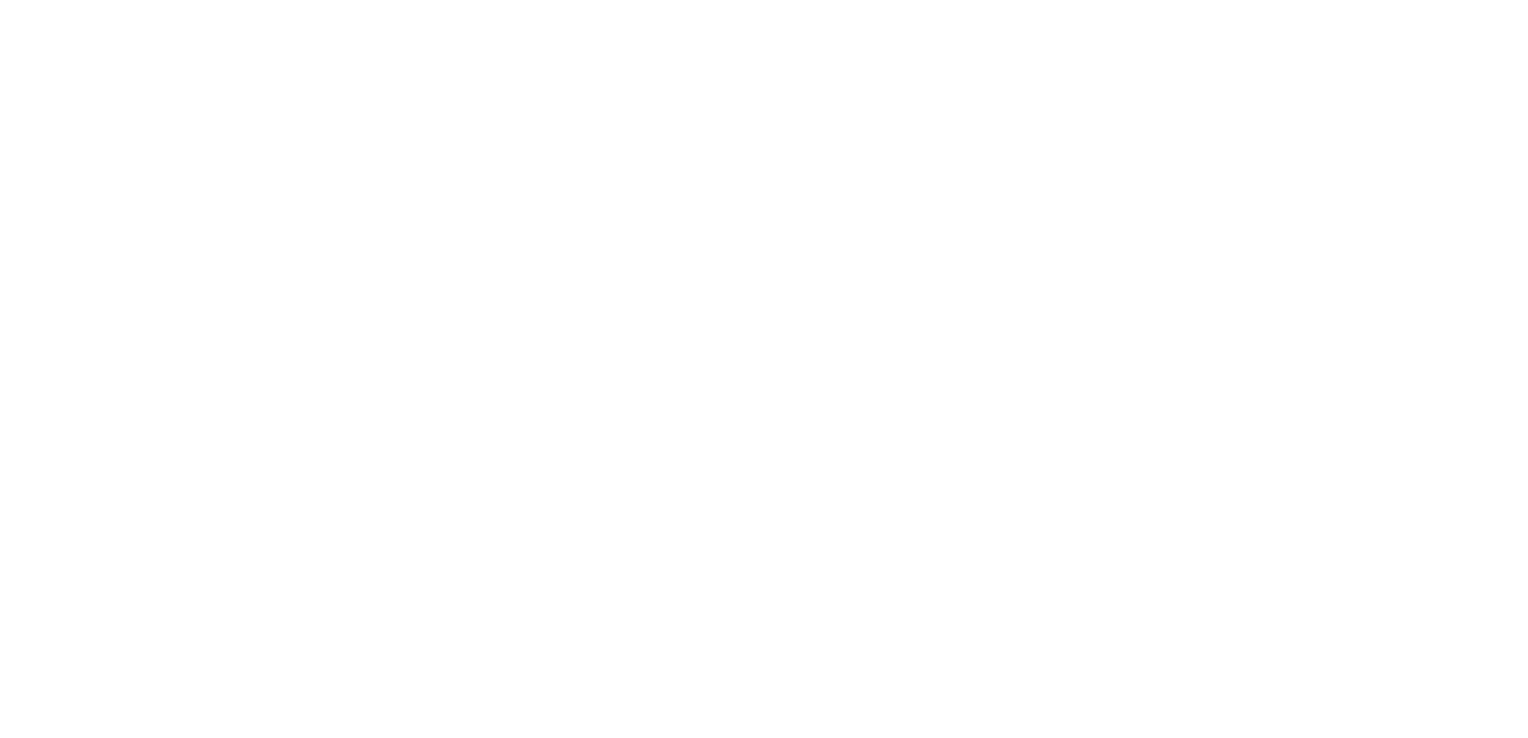 scroll, scrollTop: 0, scrollLeft: 0, axis: both 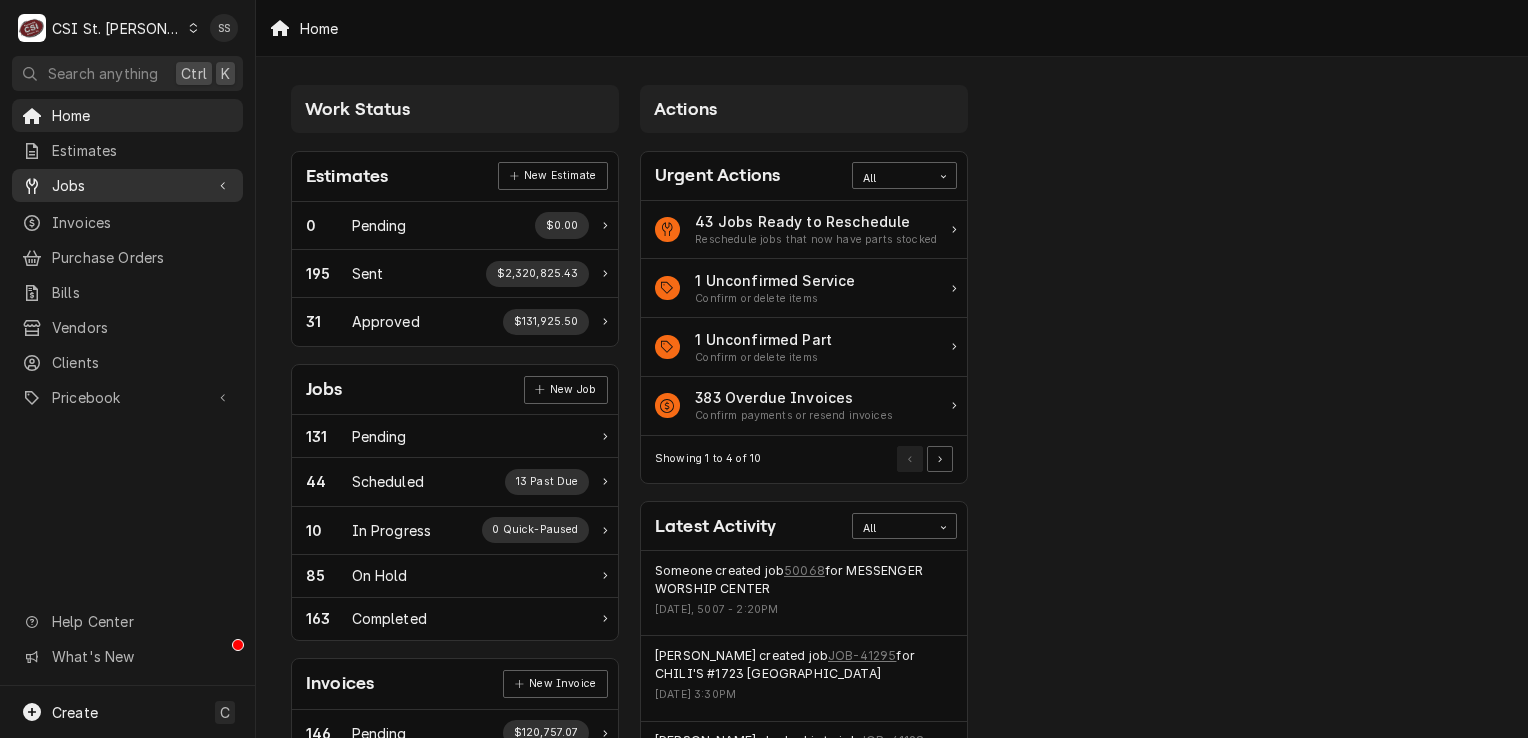 click on "Jobs" at bounding box center [127, 185] 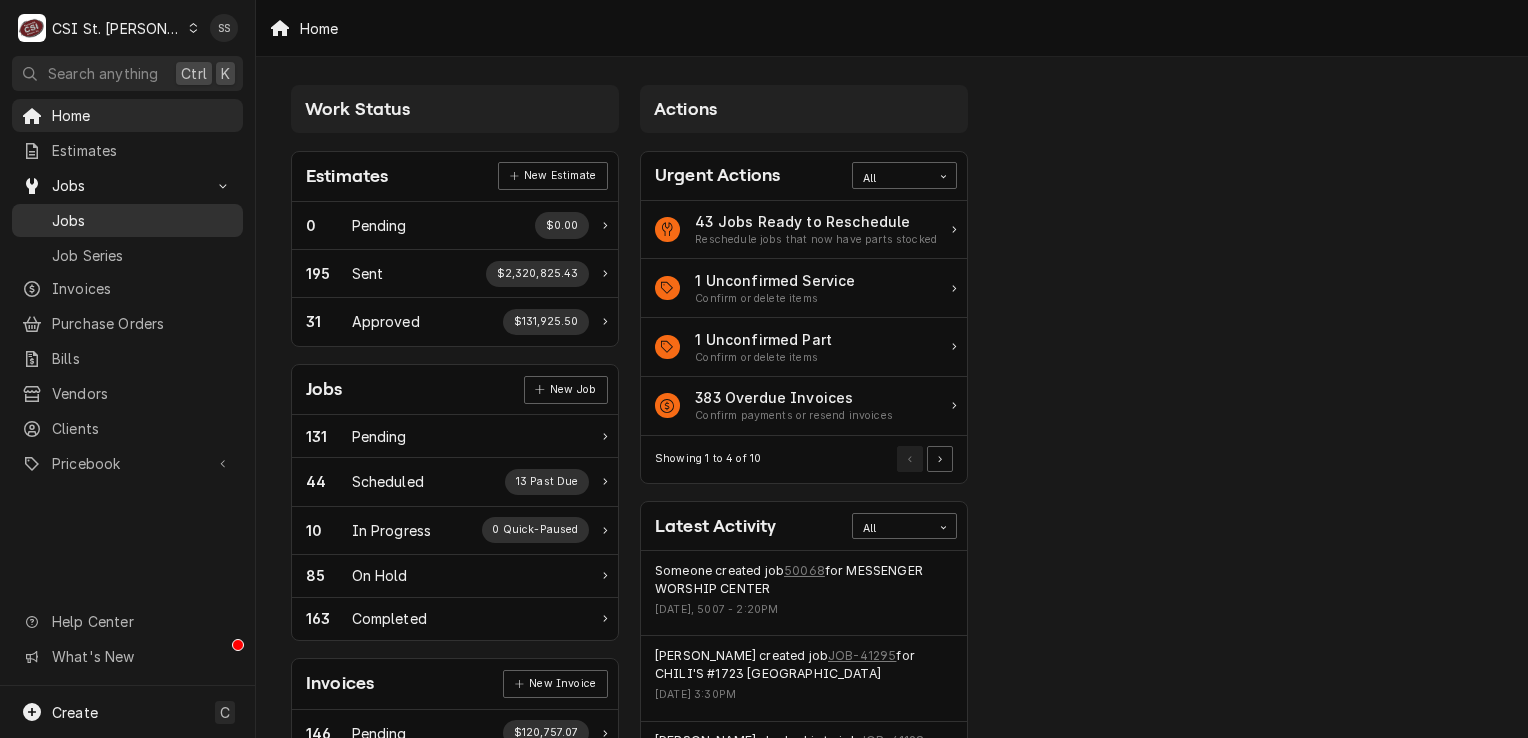 click on "Jobs" at bounding box center [142, 220] 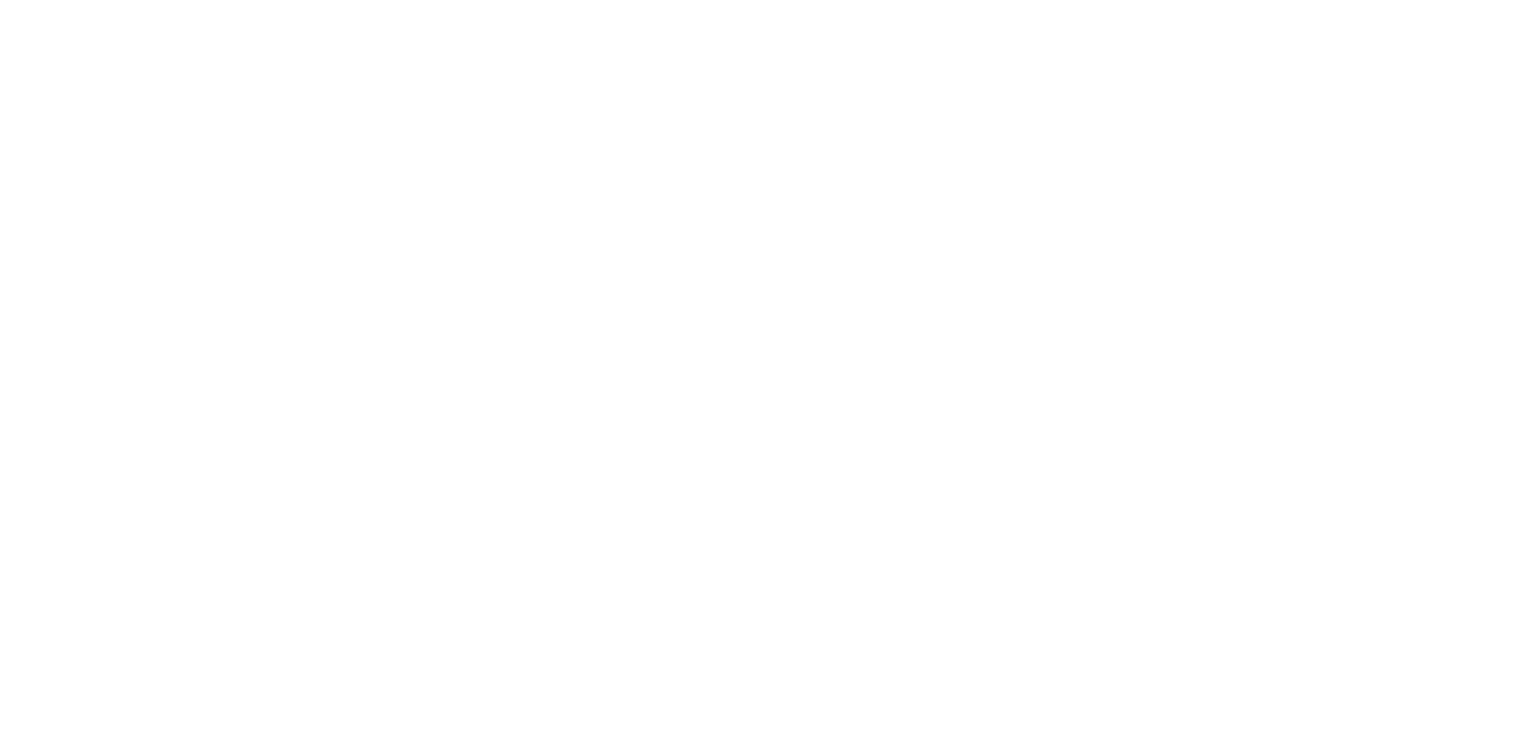 scroll, scrollTop: 0, scrollLeft: 0, axis: both 